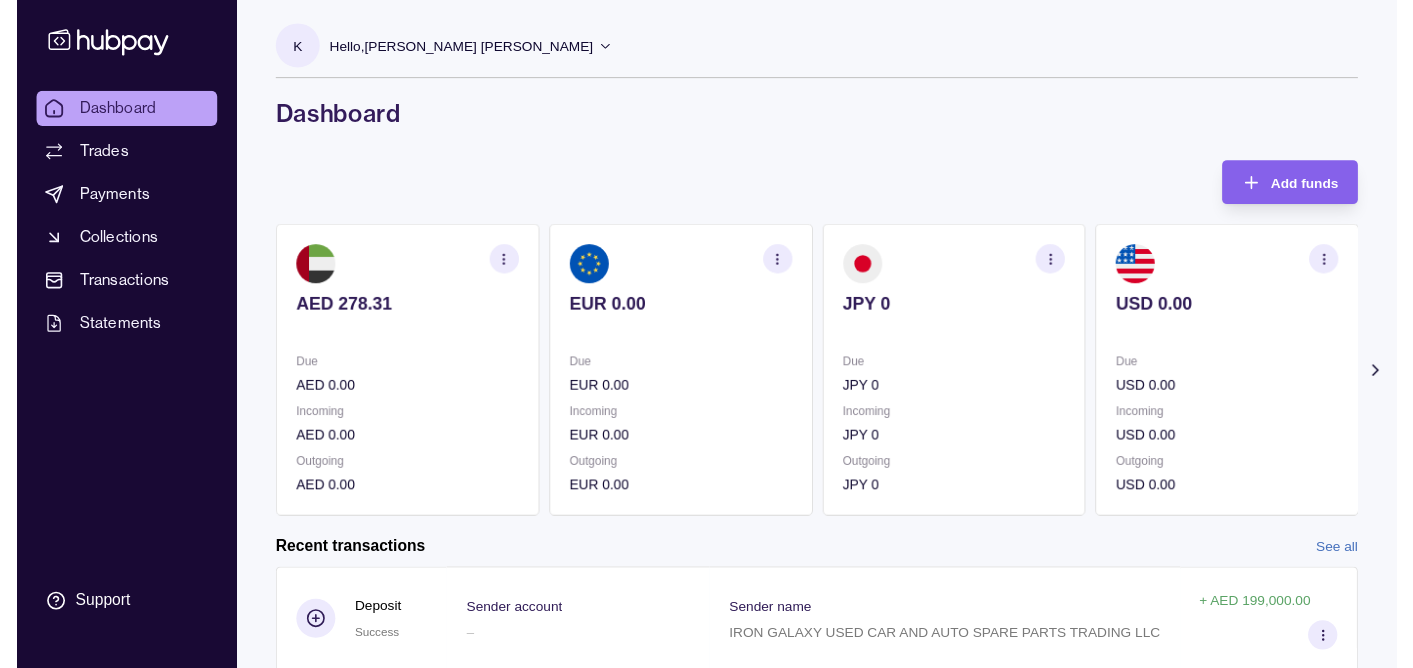 scroll, scrollTop: 0, scrollLeft: 0, axis: both 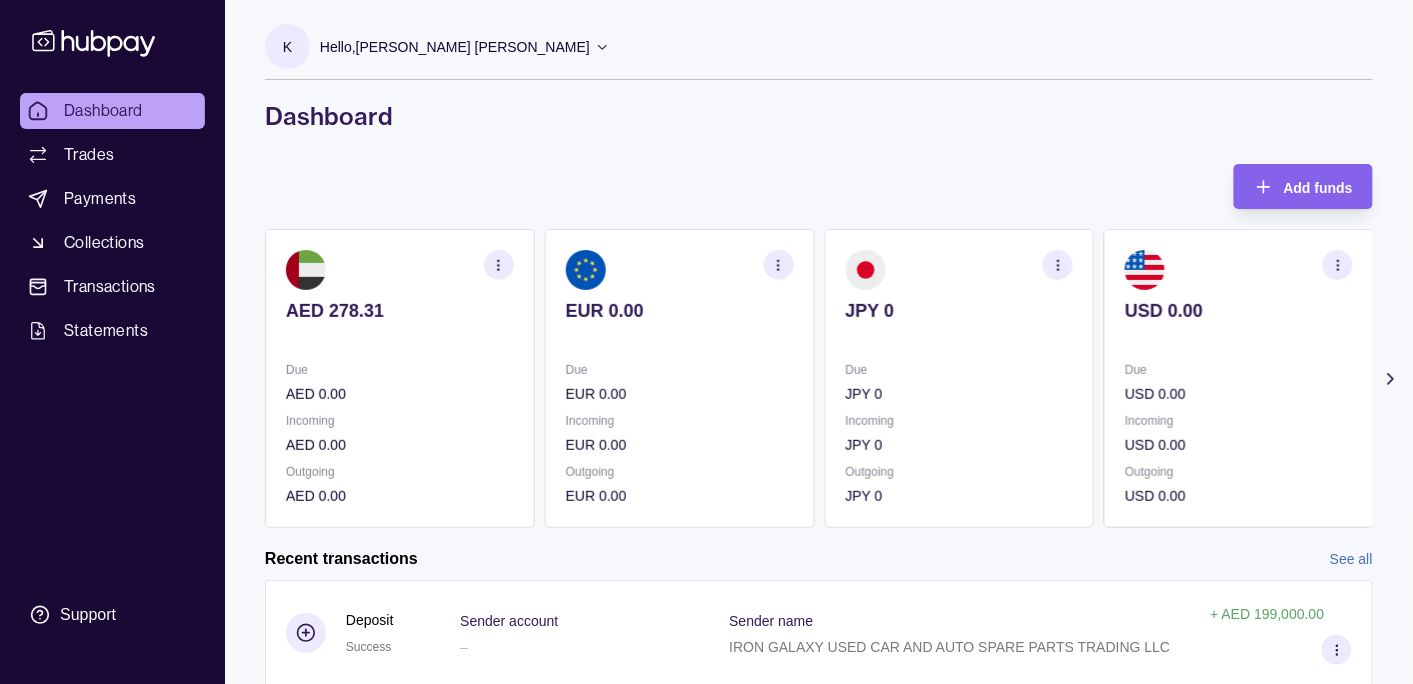 click on "Hello,  Khalid Khan Rahmat Gul" at bounding box center (455, 47) 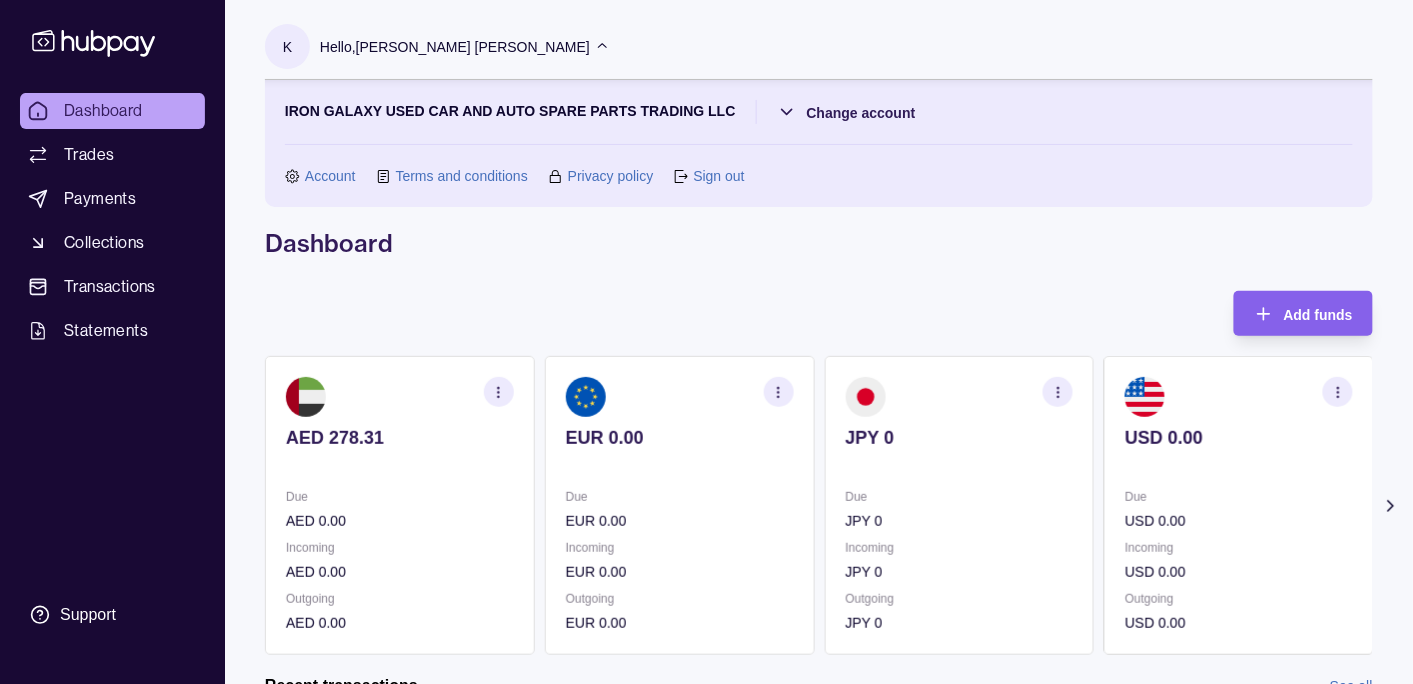click on "Hello,  Khalid Khan Rahmat Gul" at bounding box center [455, 47] 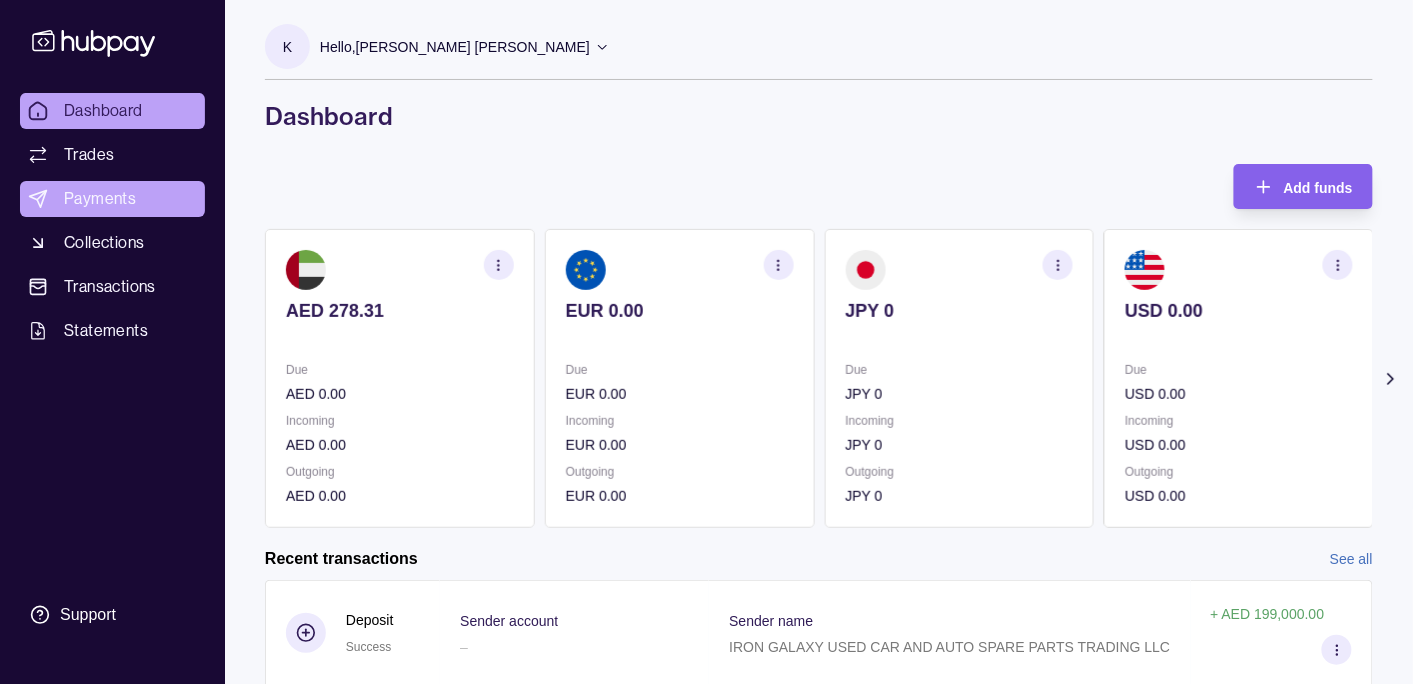 click on "Payments" at bounding box center (100, 199) 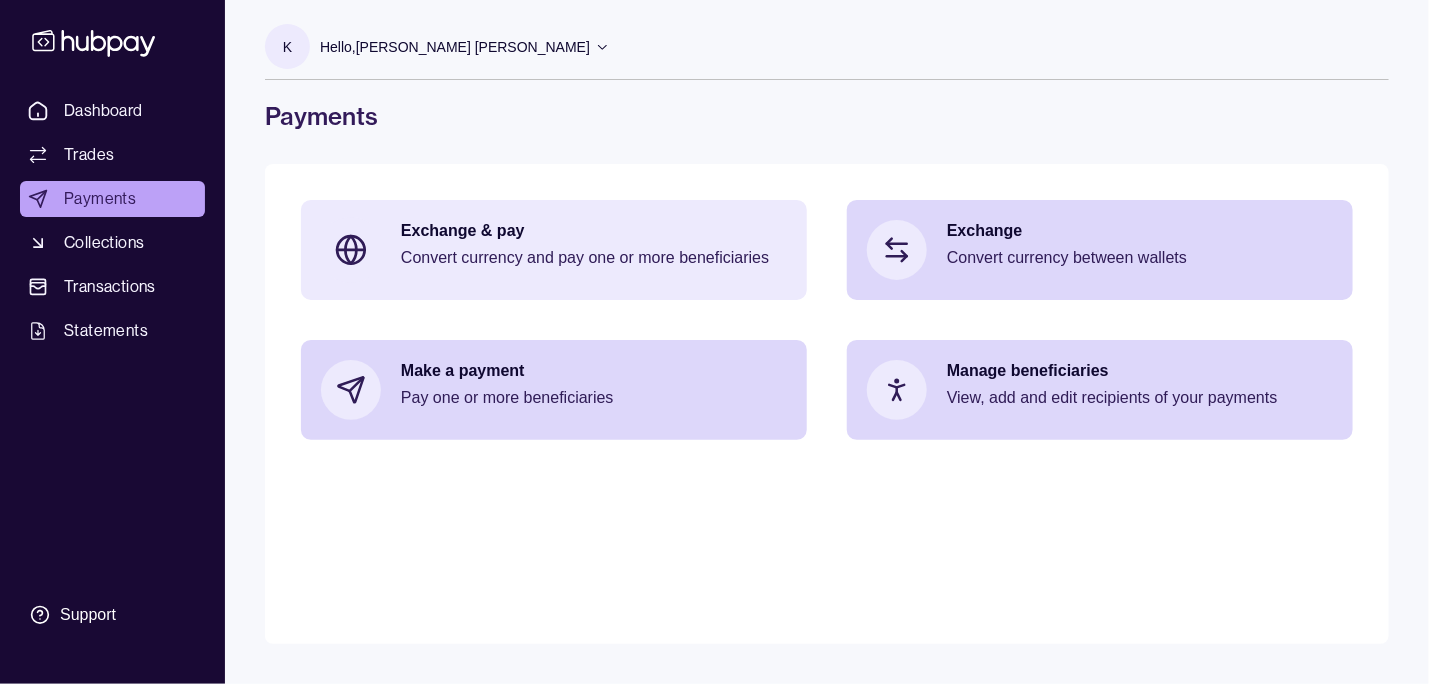 click on "Convert currency and pay one or more beneficiaries" at bounding box center (594, 258) 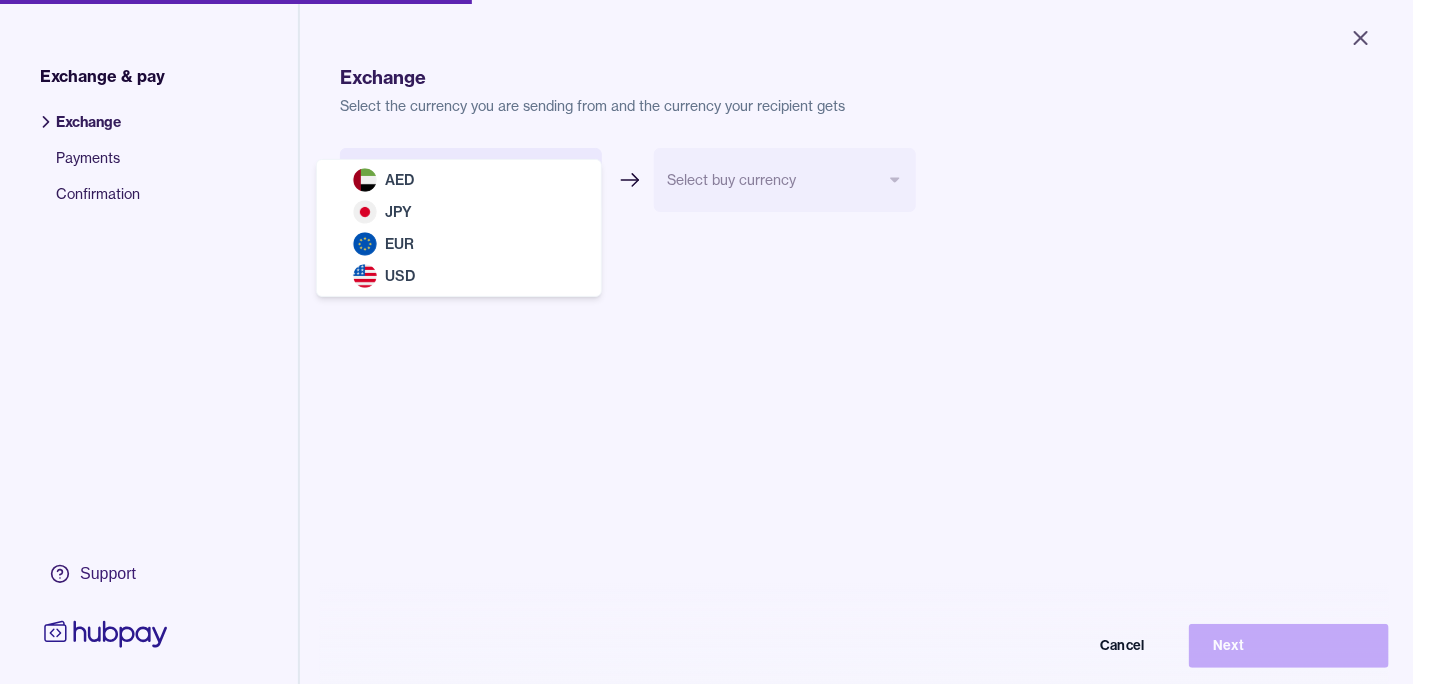 click on "Close Exchange & pay Exchange Payments Confirmation Support Exchange Select the currency you are sending from and the currency your recipient gets Select sell currency *** *** *** *** Select buy currency Cancel Next Exchange & pay | Hubpay AED JPY EUR USD" at bounding box center [706, 342] 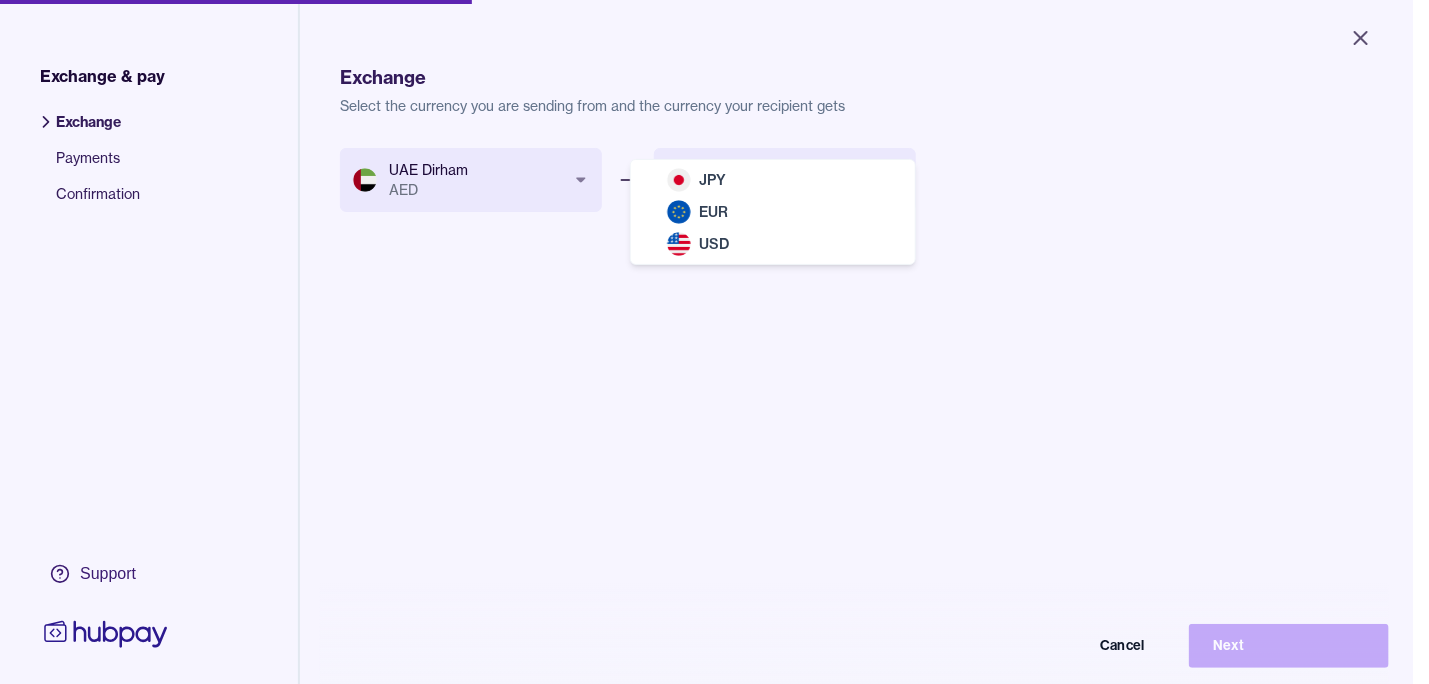 click on "Close Exchange & pay Exchange Payments Confirmation Support Exchange Select the currency you are sending from and the currency your recipient gets UAE Dirham AED *** *** *** *** Select buy currency *** *** *** Cancel Next Exchange & pay | Hubpay JPY EUR USD" at bounding box center (706, 342) 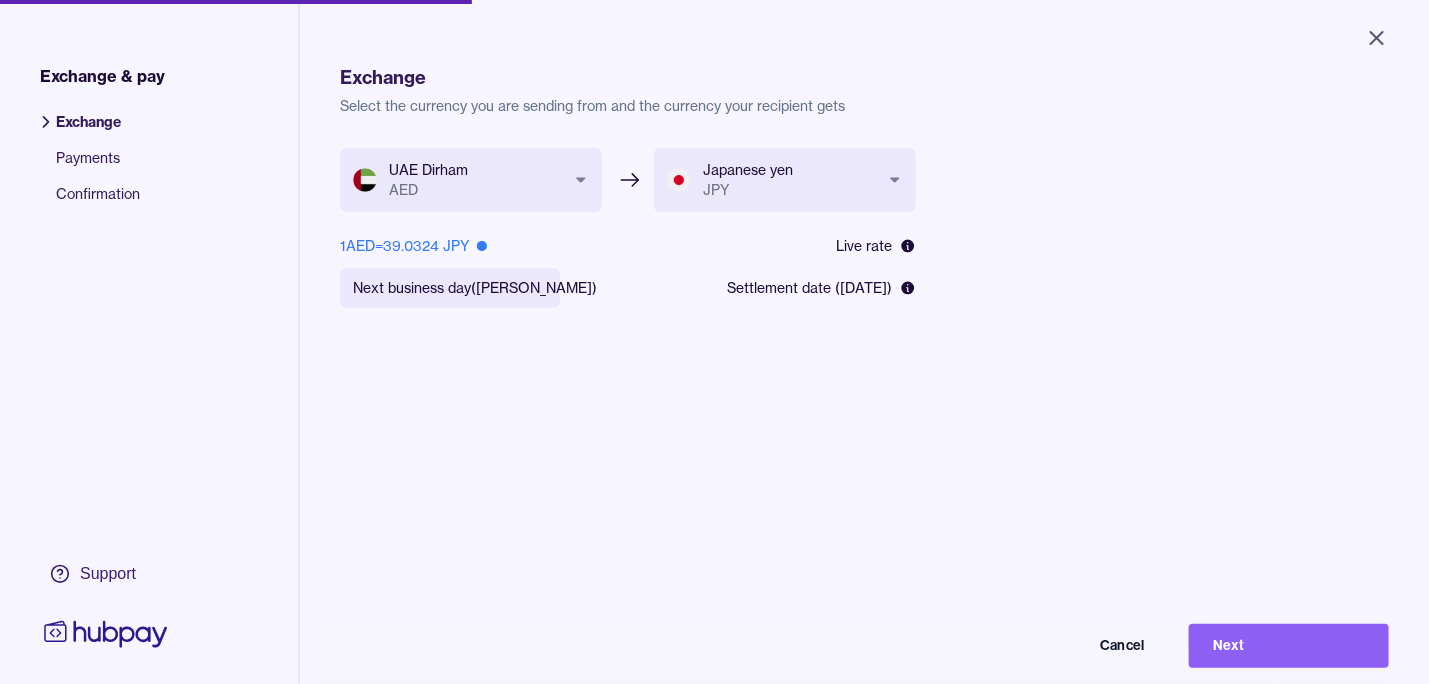 click on "**********" at bounding box center [714, 342] 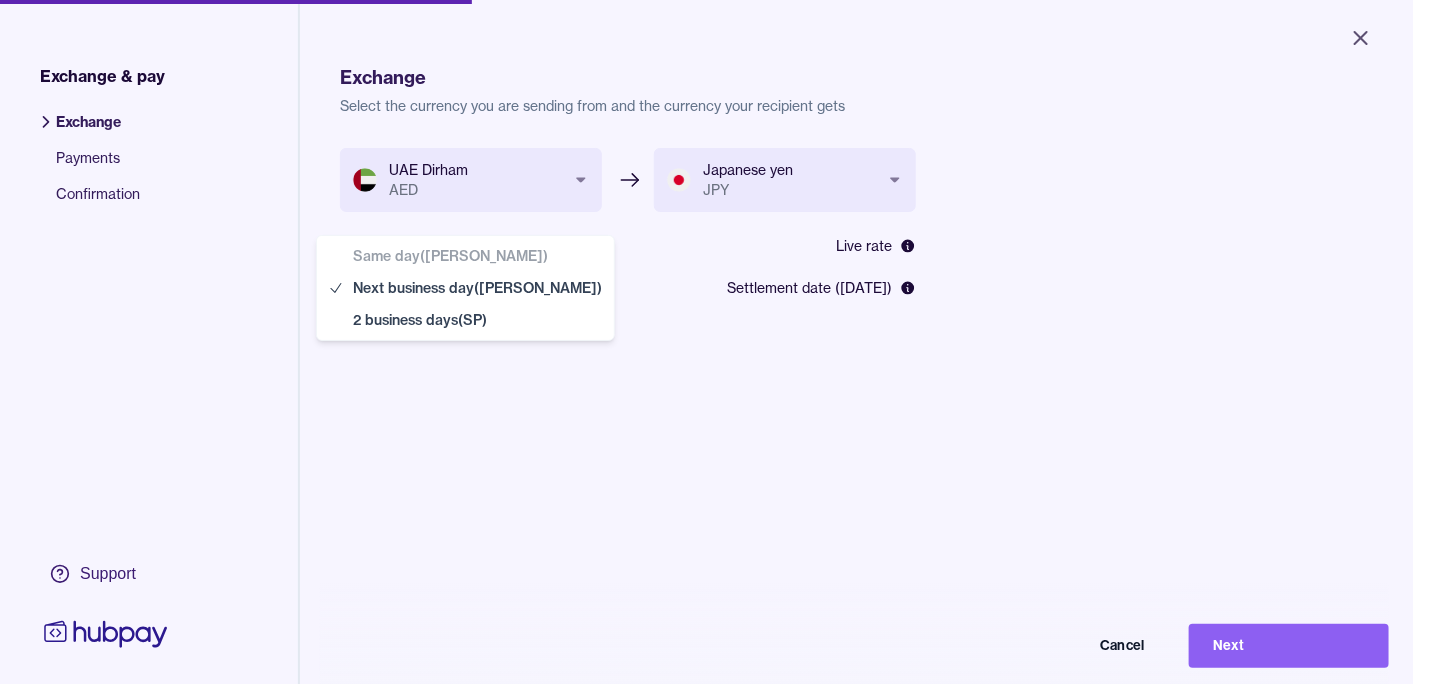 select on "**" 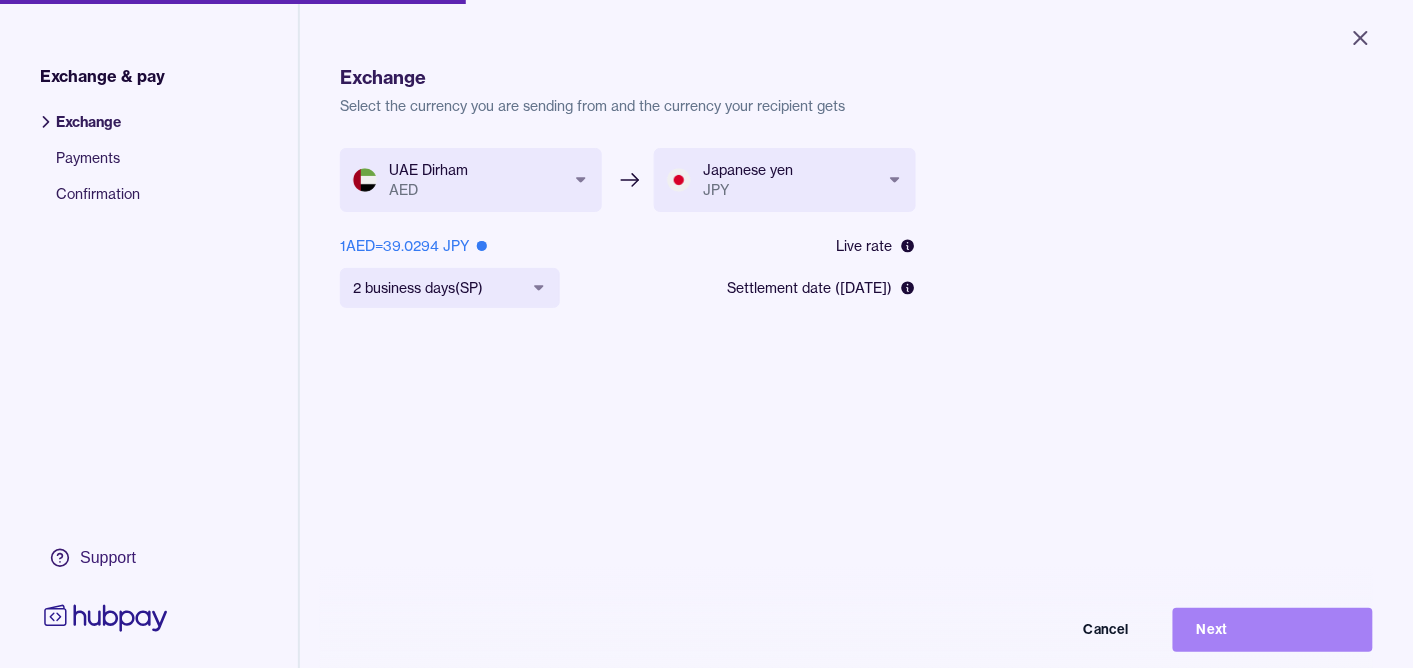 click on "Next" at bounding box center (1273, 630) 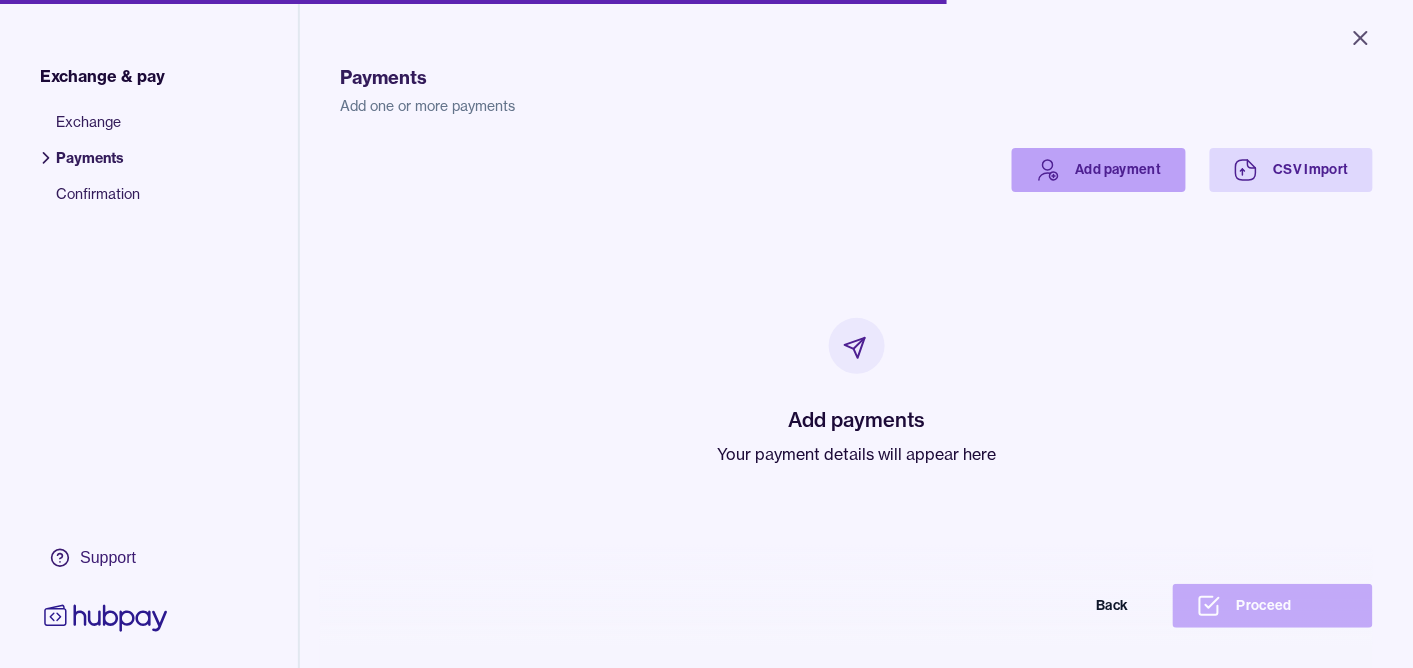 click on "Add payment" at bounding box center [1099, 170] 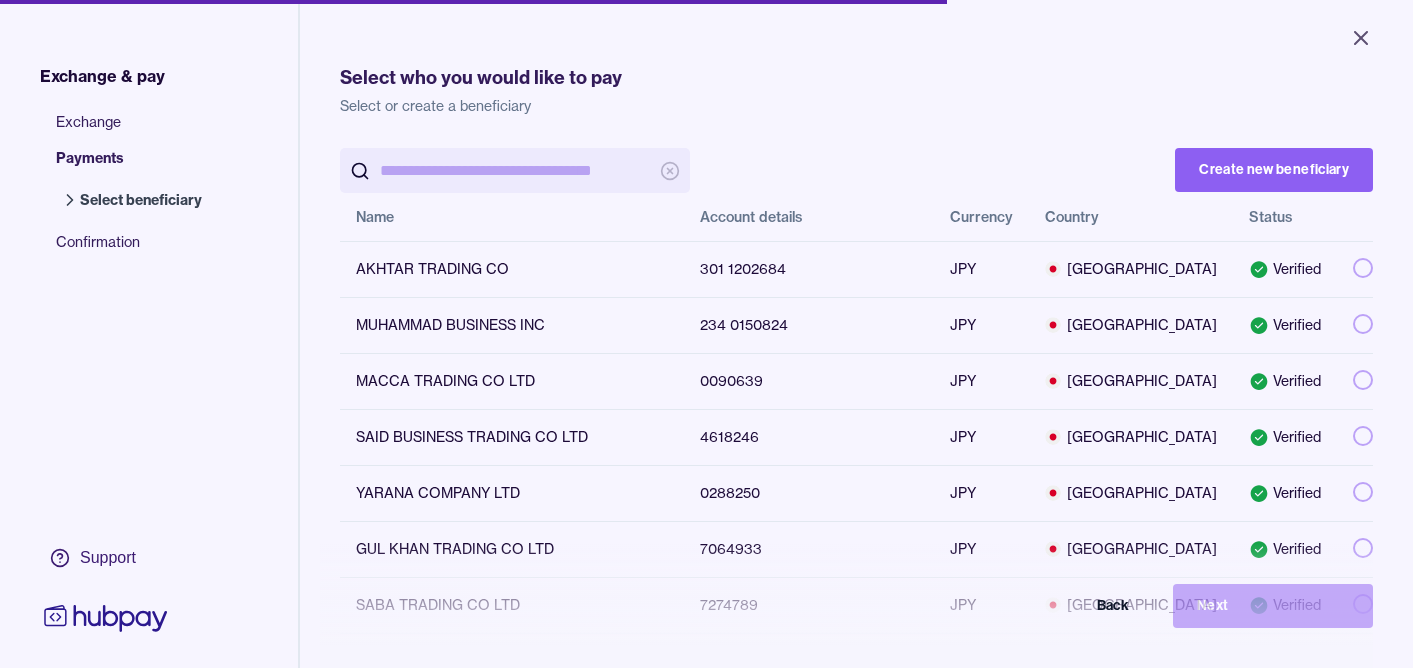 scroll, scrollTop: 0, scrollLeft: 0, axis: both 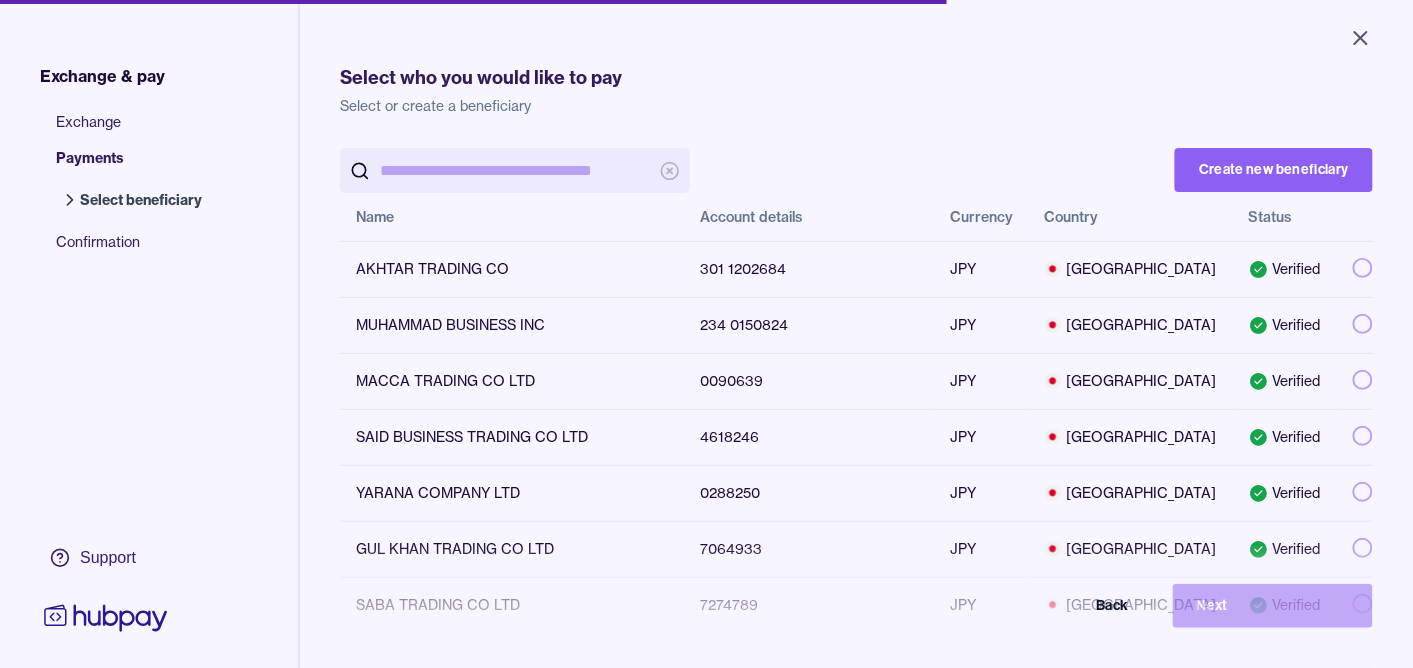 click at bounding box center (515, 170) 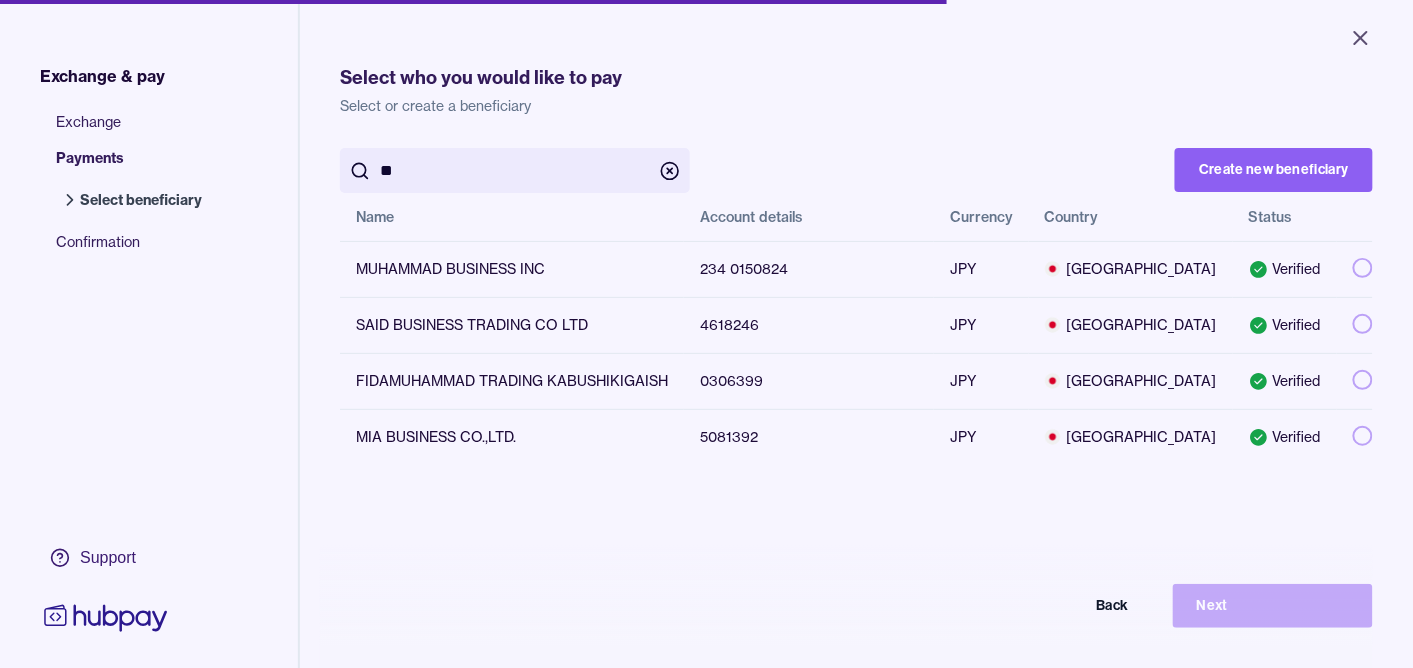 type on "*" 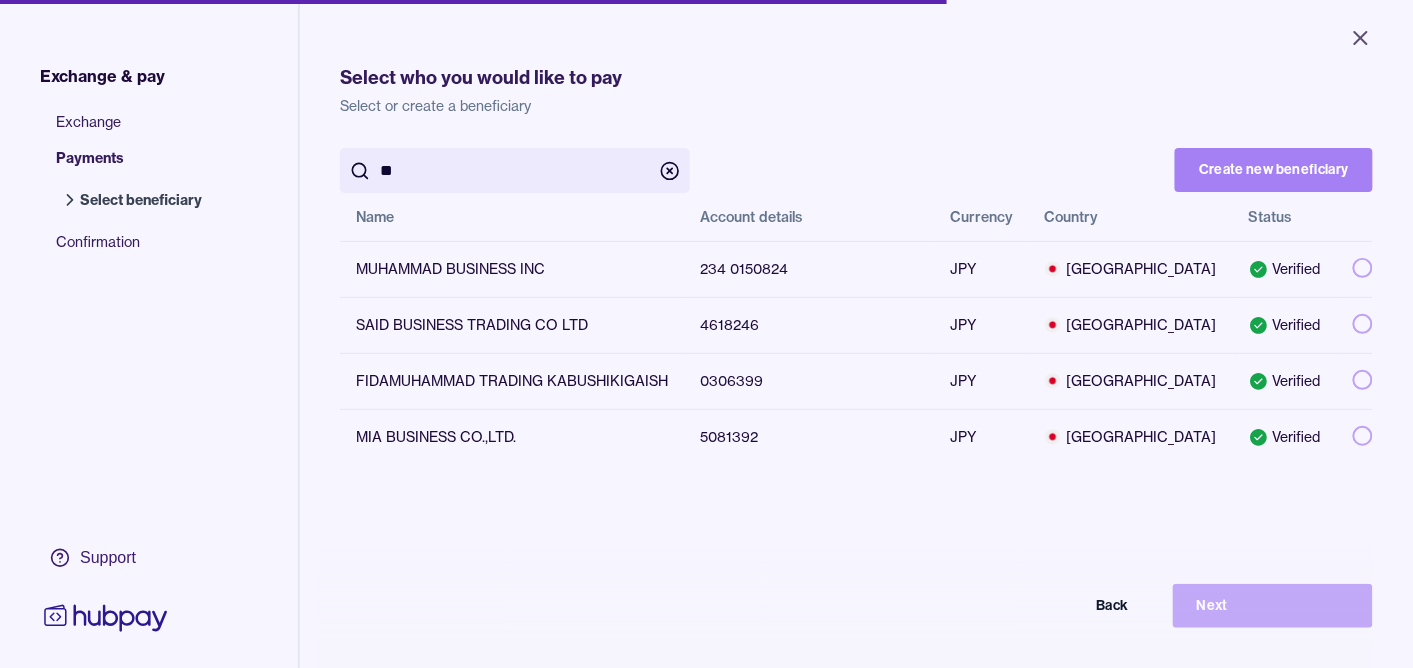 type on "**" 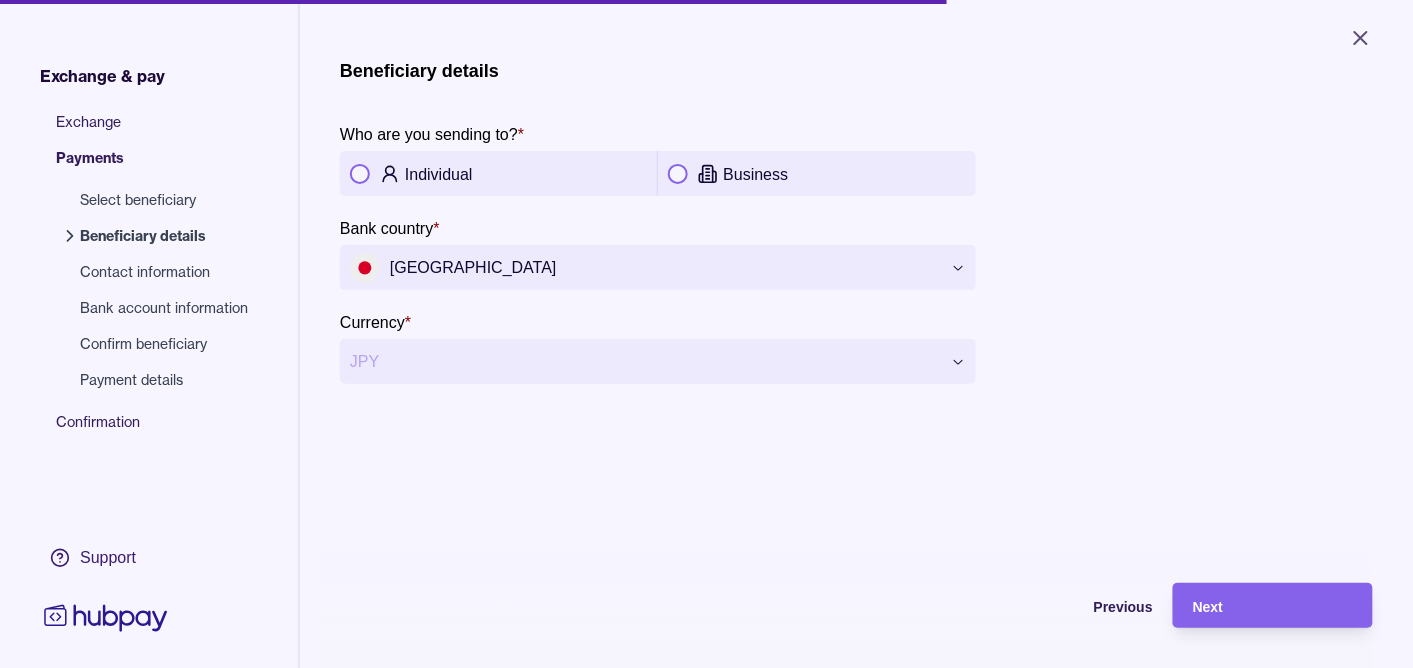 click at bounding box center [678, 174] 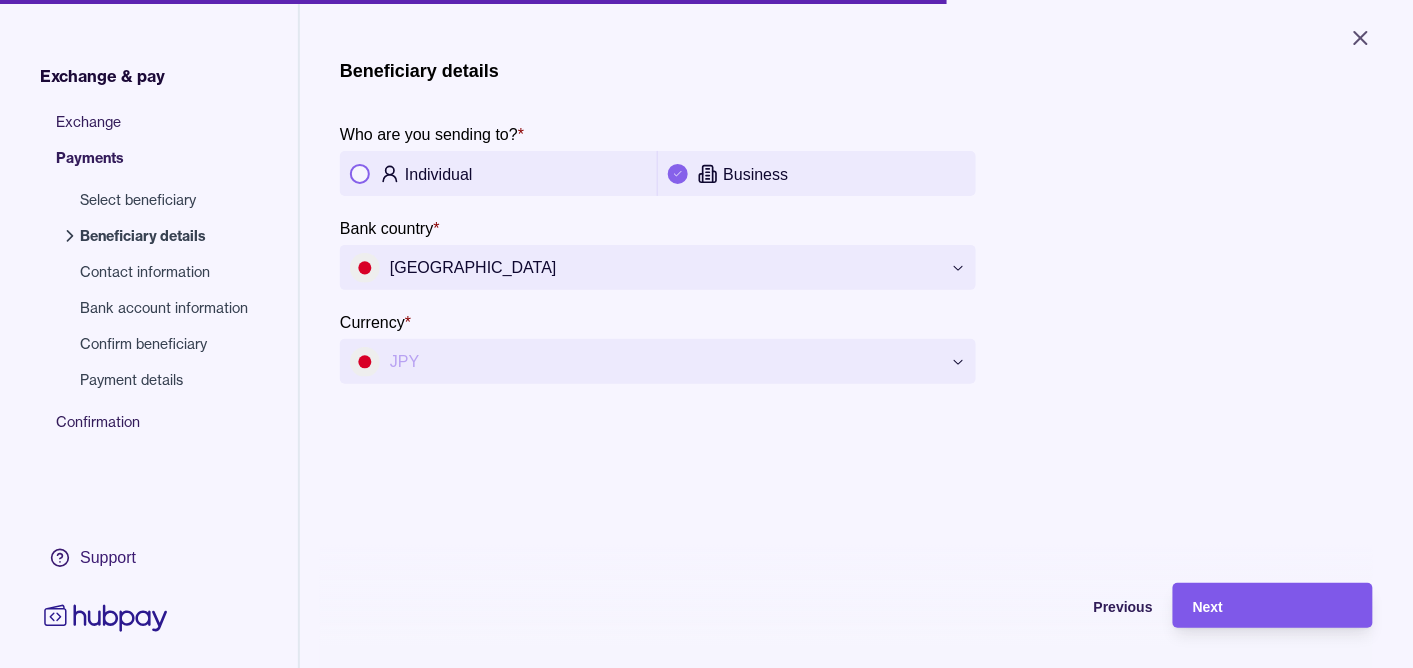 click on "Next" at bounding box center [1273, 606] 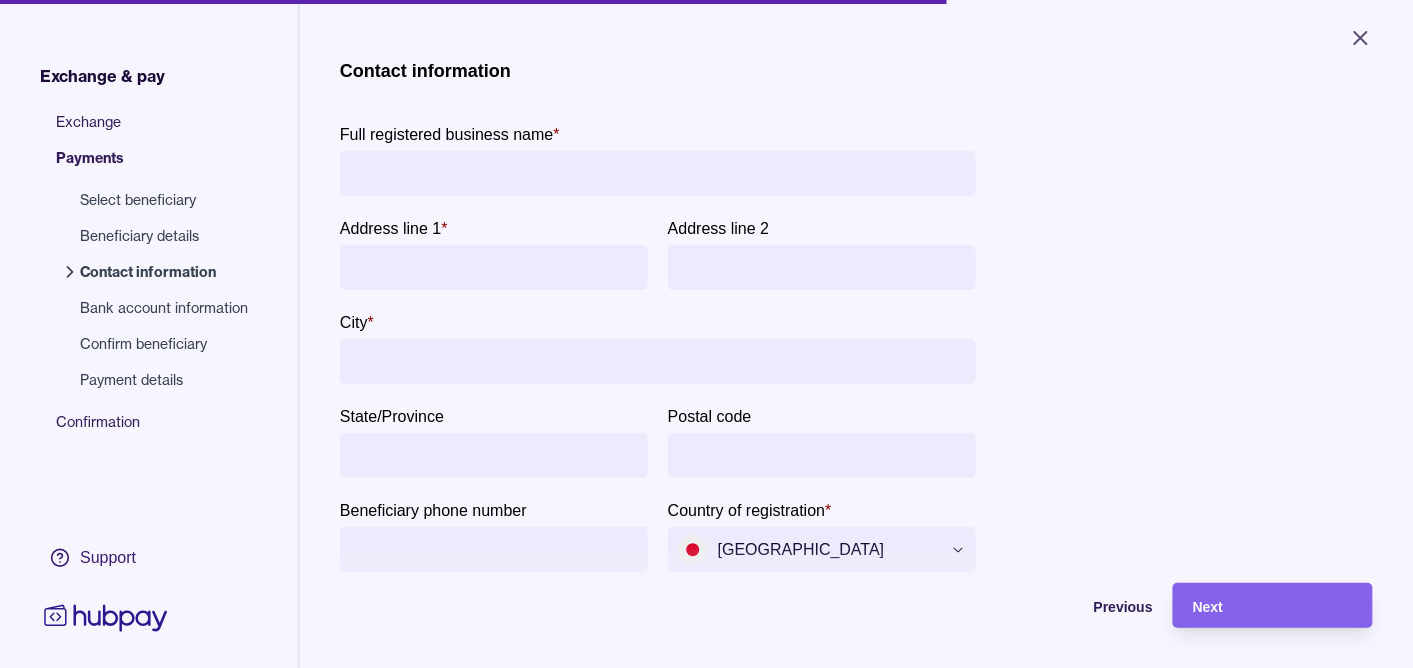 click on "Full registered business name  *" at bounding box center (658, 173) 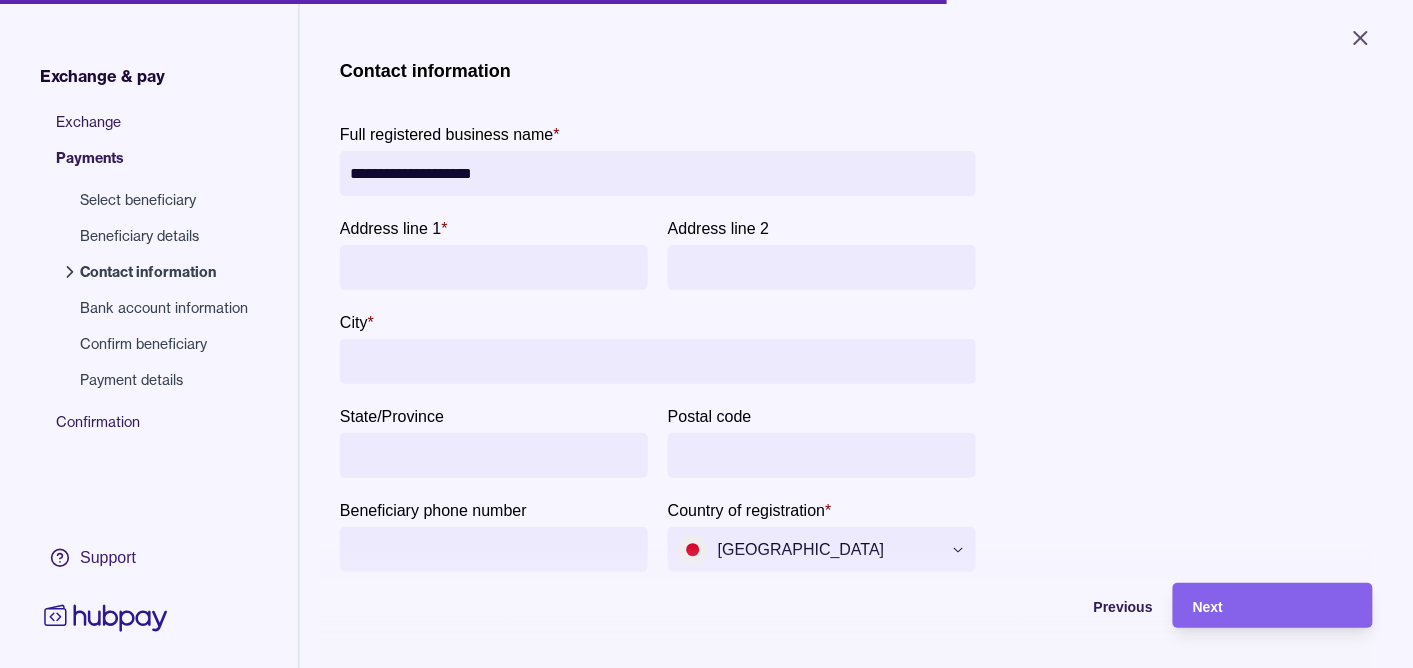 type on "**********" 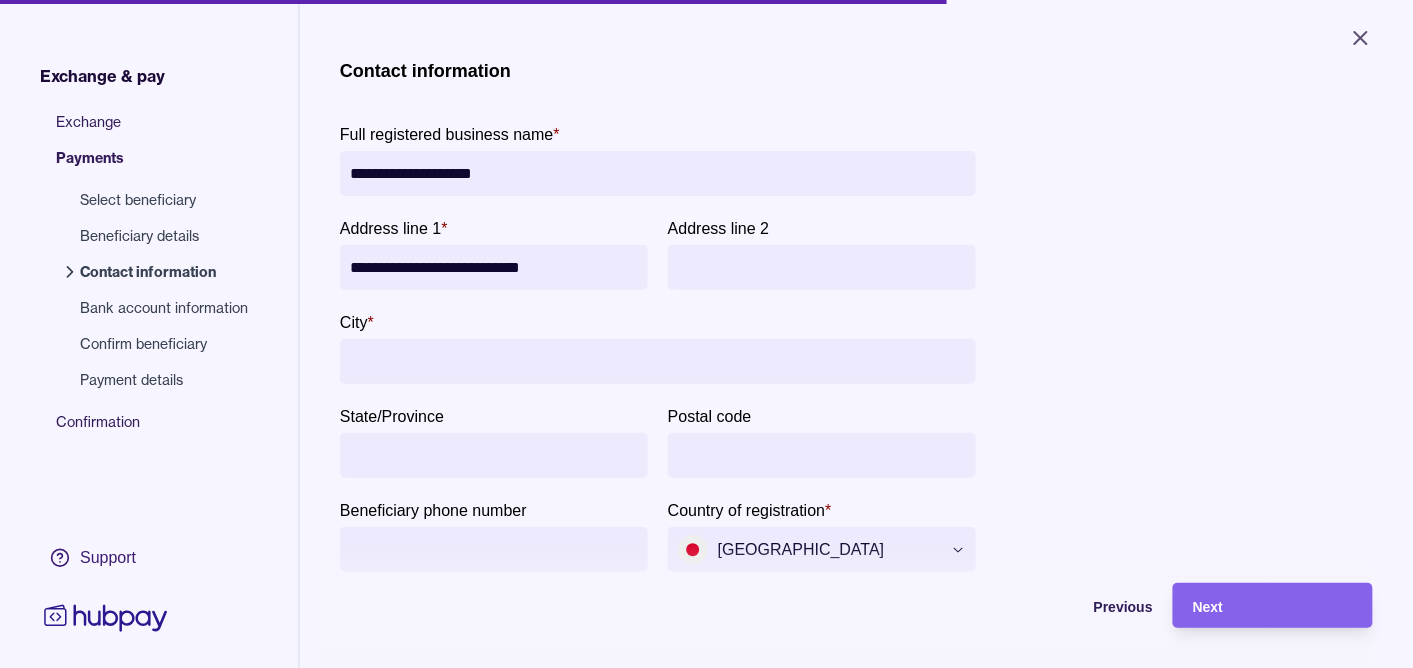 type on "**********" 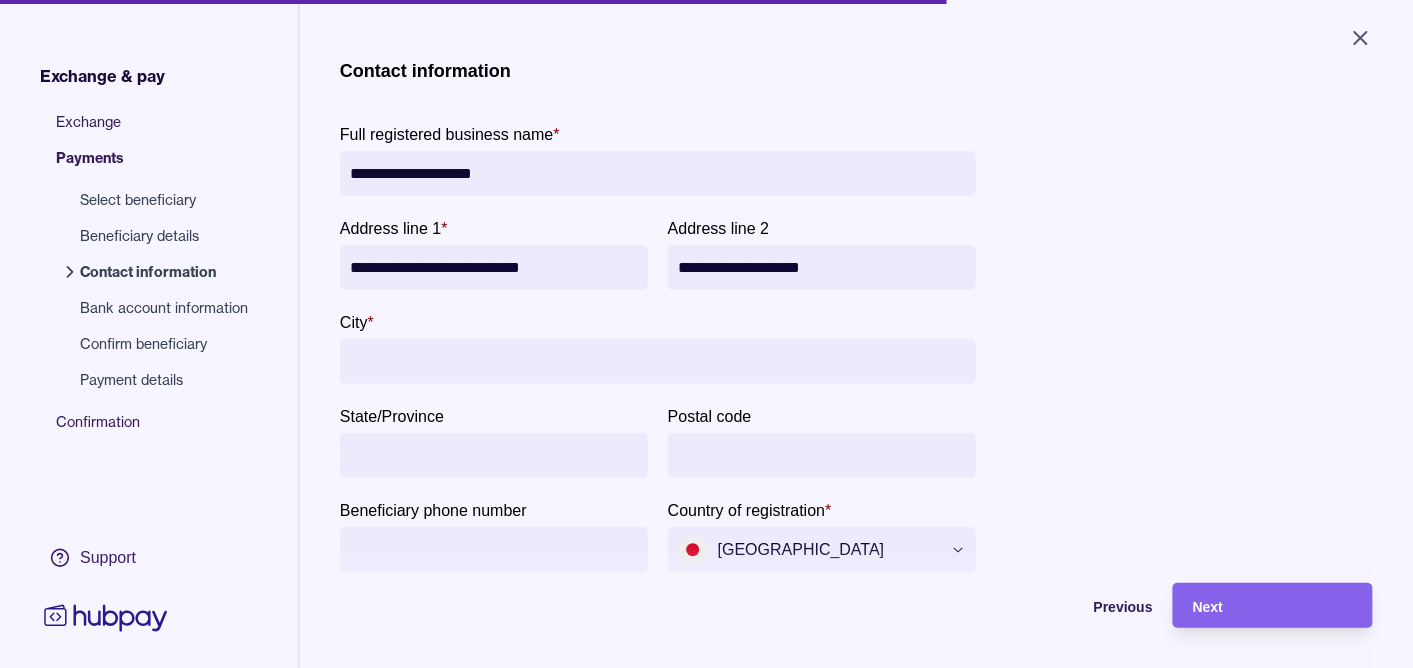 type on "**********" 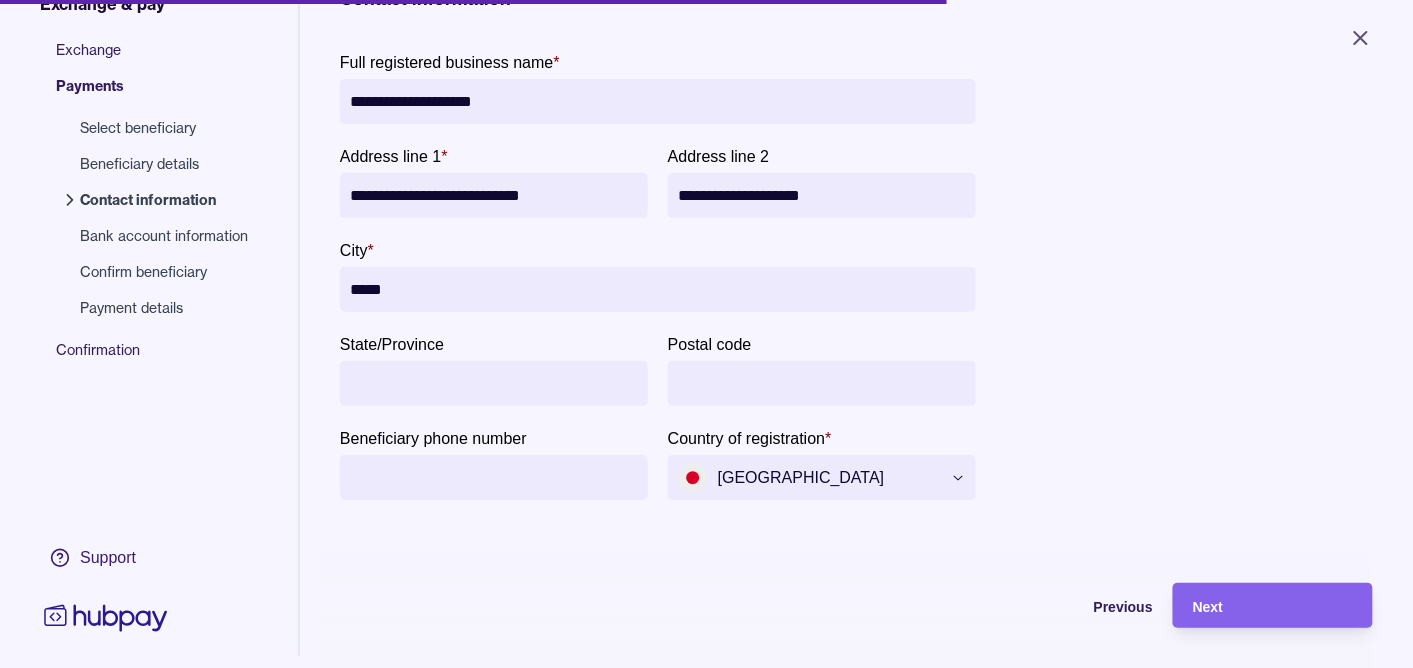 scroll, scrollTop: 155, scrollLeft: 0, axis: vertical 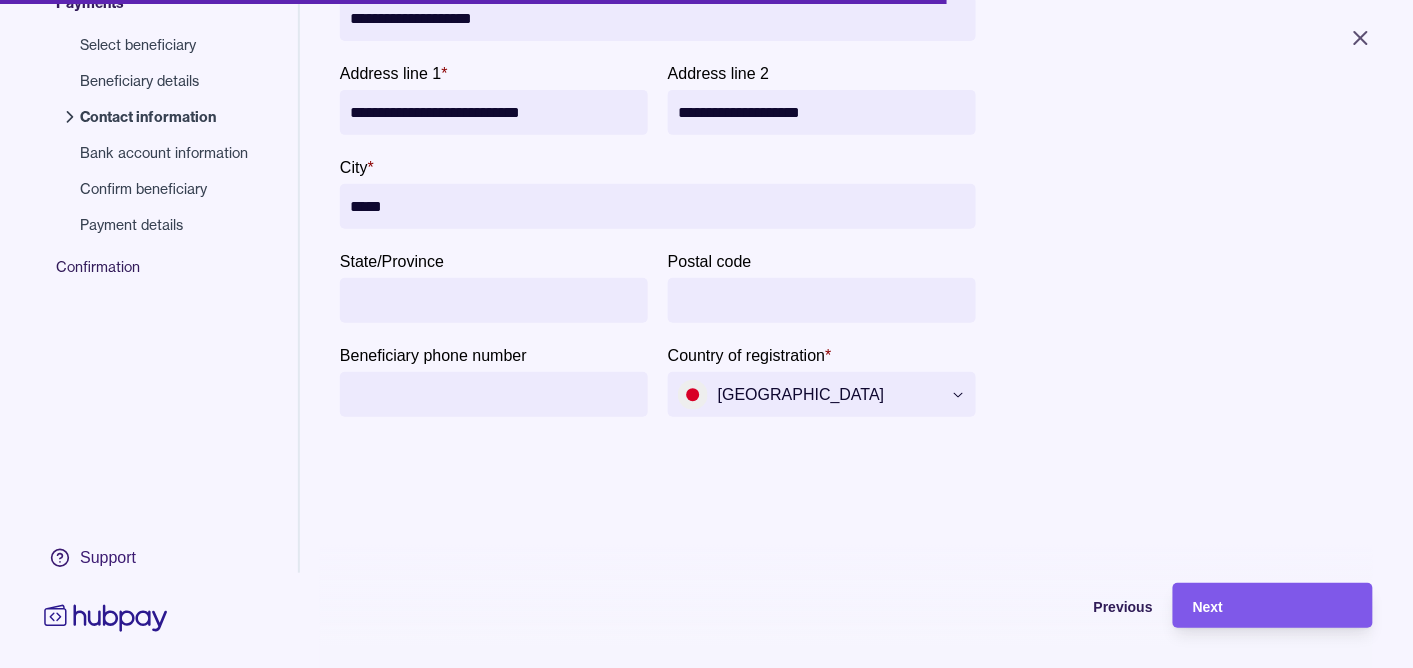 type on "*****" 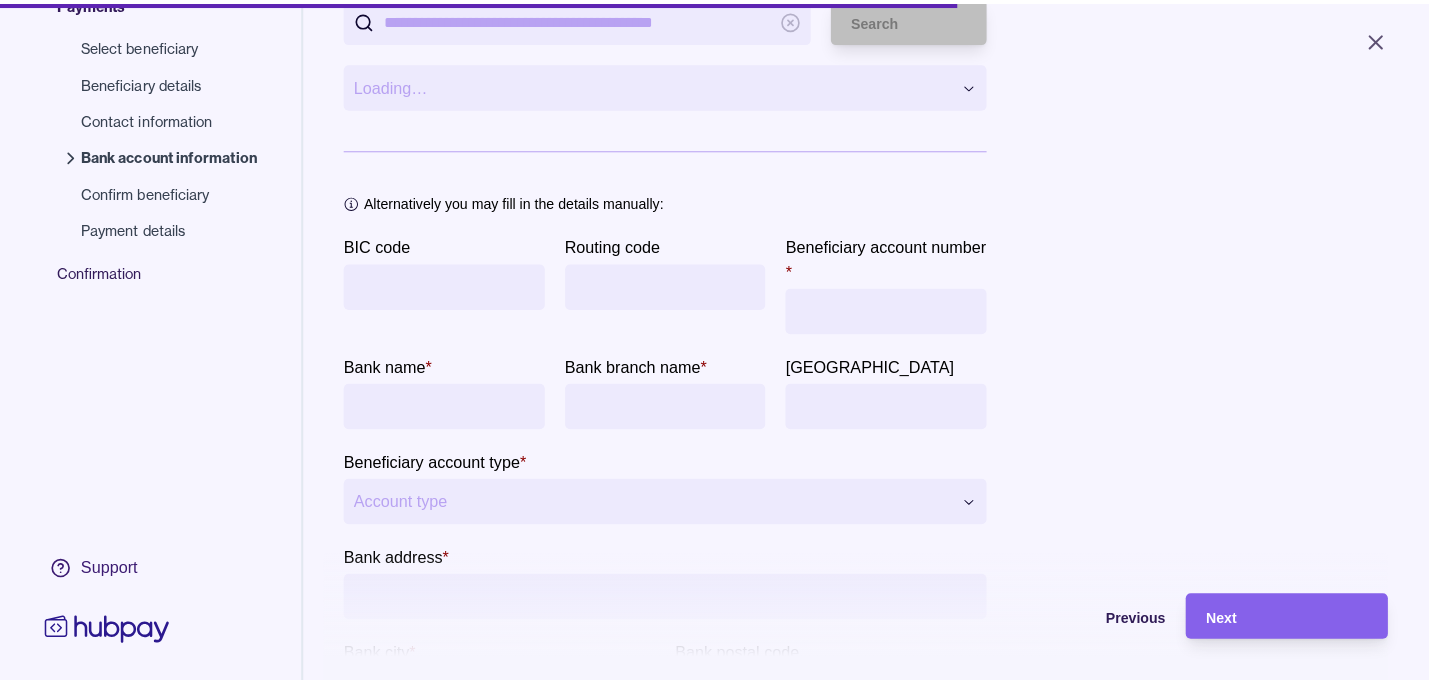 scroll, scrollTop: 0, scrollLeft: 0, axis: both 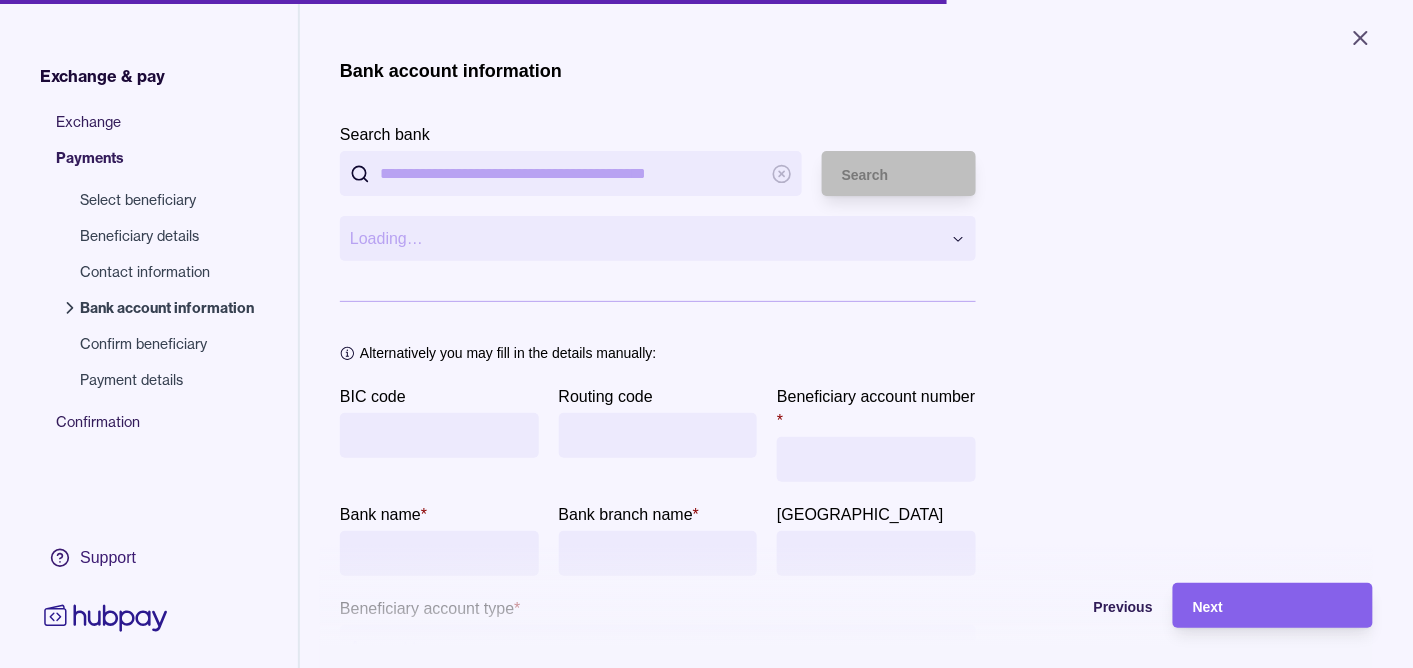 click on "Search bank" at bounding box center (571, 173) 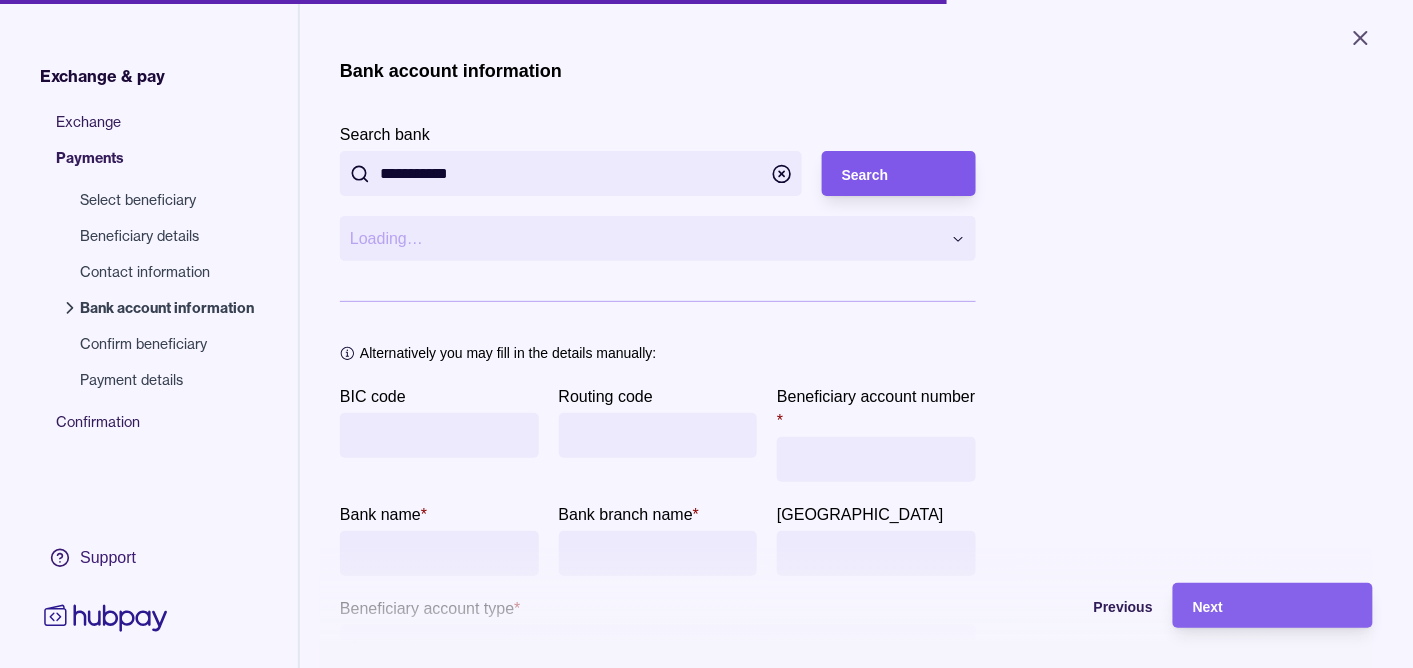 type on "**********" 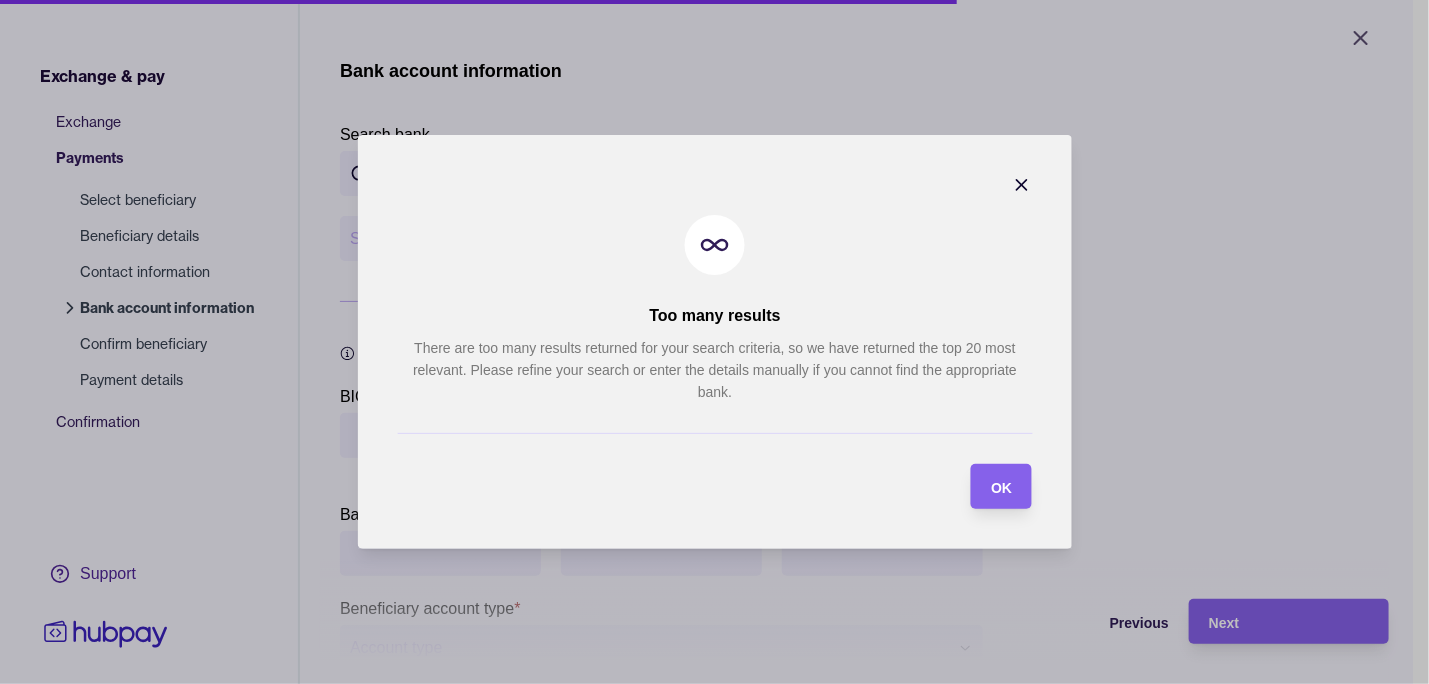 click on "OK" at bounding box center [1001, 488] 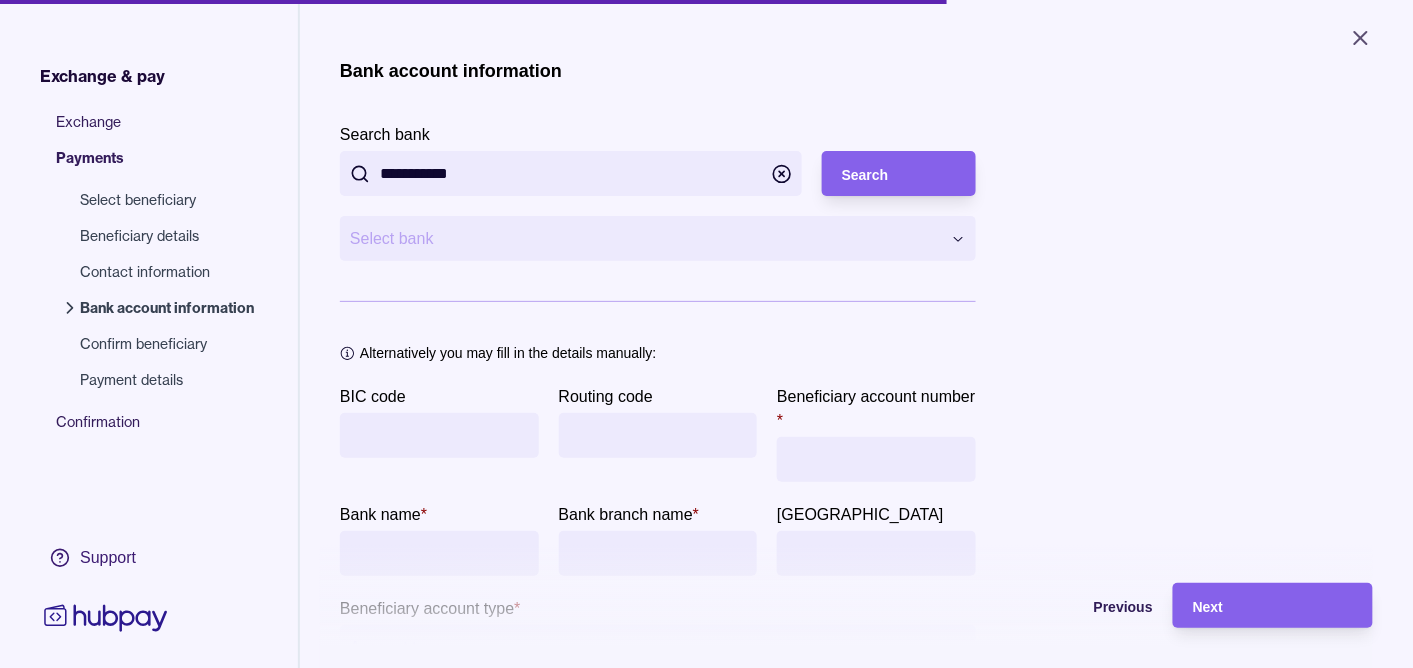 click on "**********" at bounding box center [706, 334] 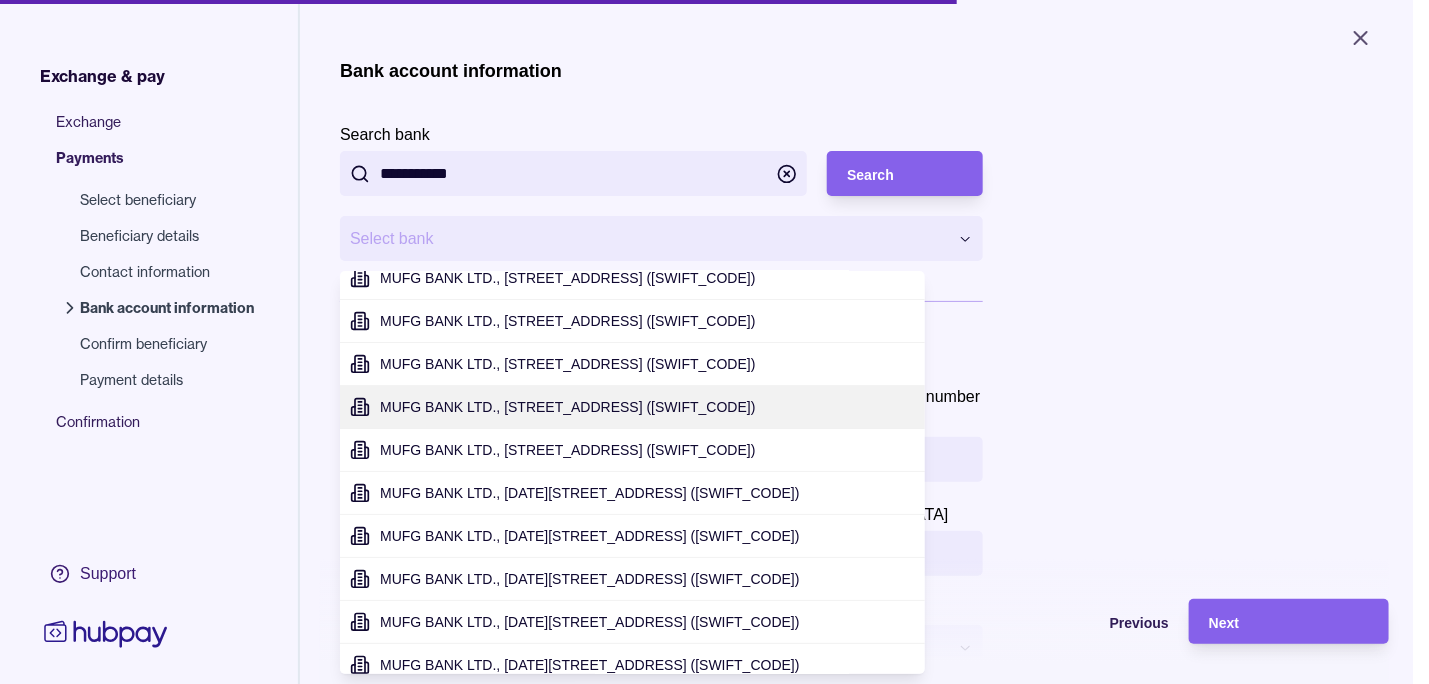 scroll, scrollTop: 105, scrollLeft: 0, axis: vertical 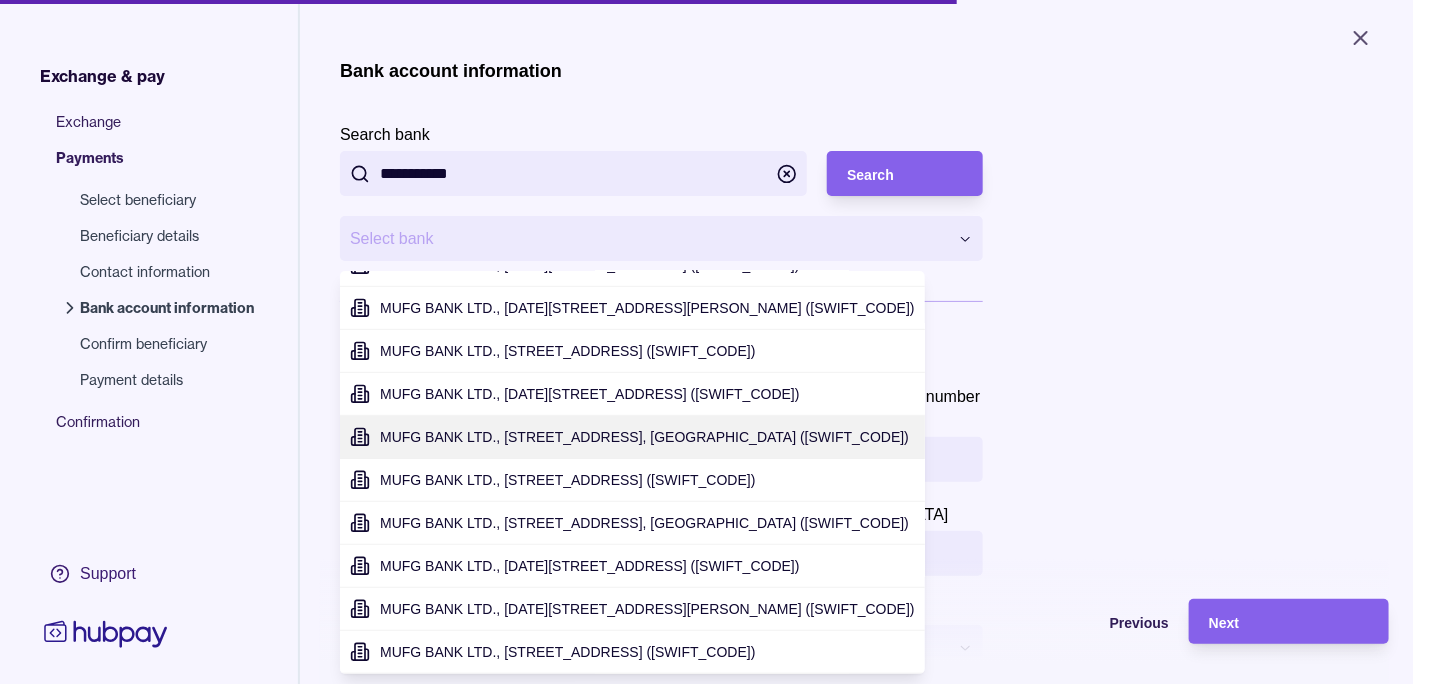 type on "**********" 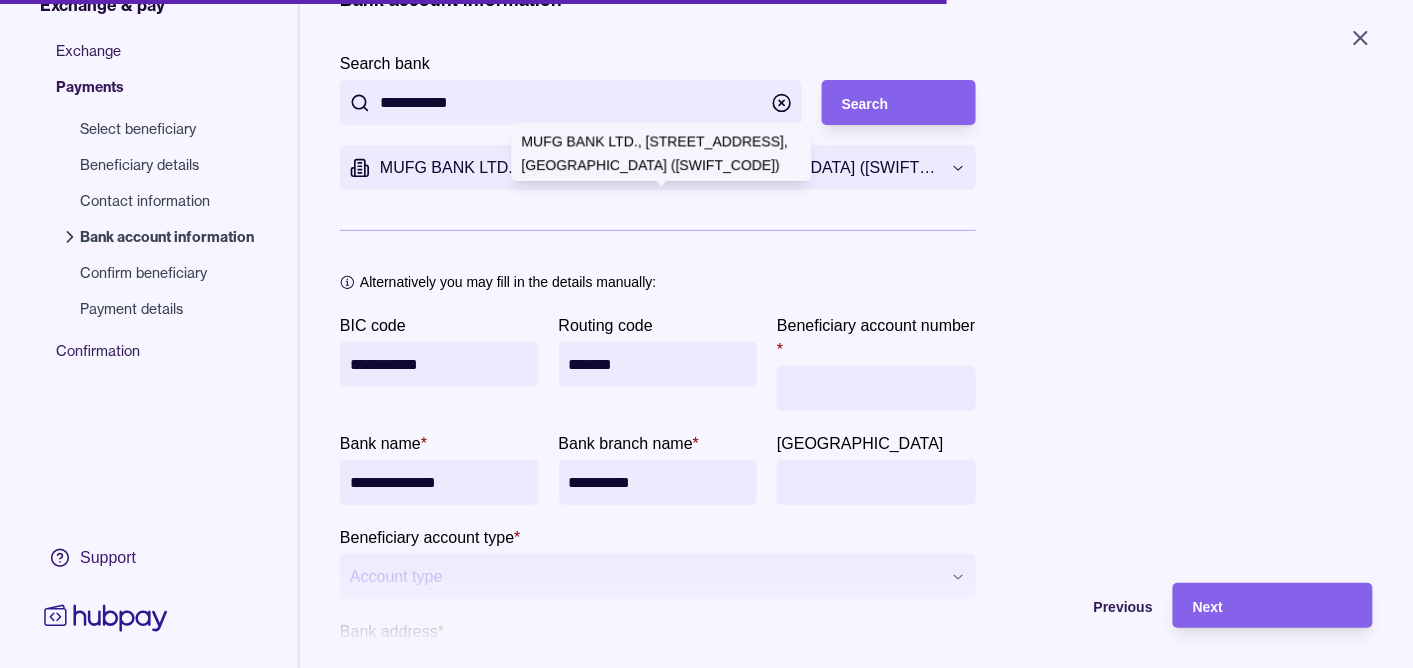 scroll, scrollTop: 105, scrollLeft: 0, axis: vertical 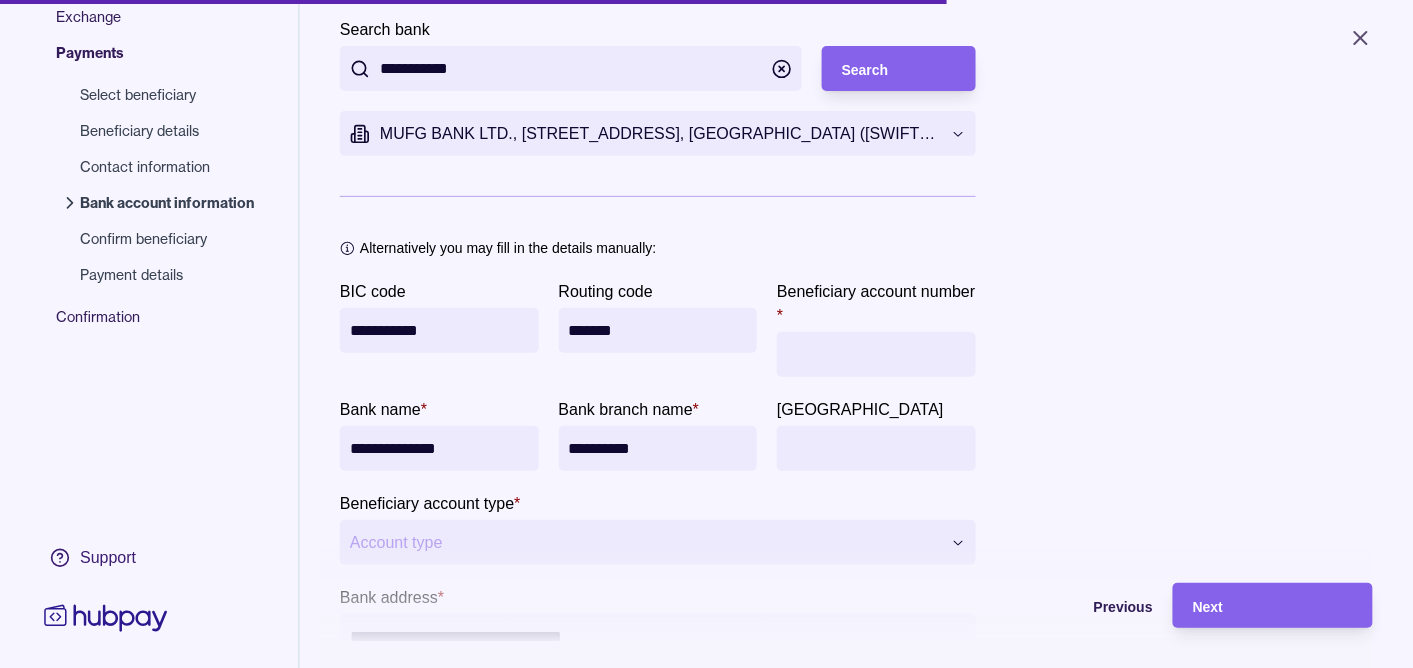 click on "Beneficiary account number  *" at bounding box center [876, 354] 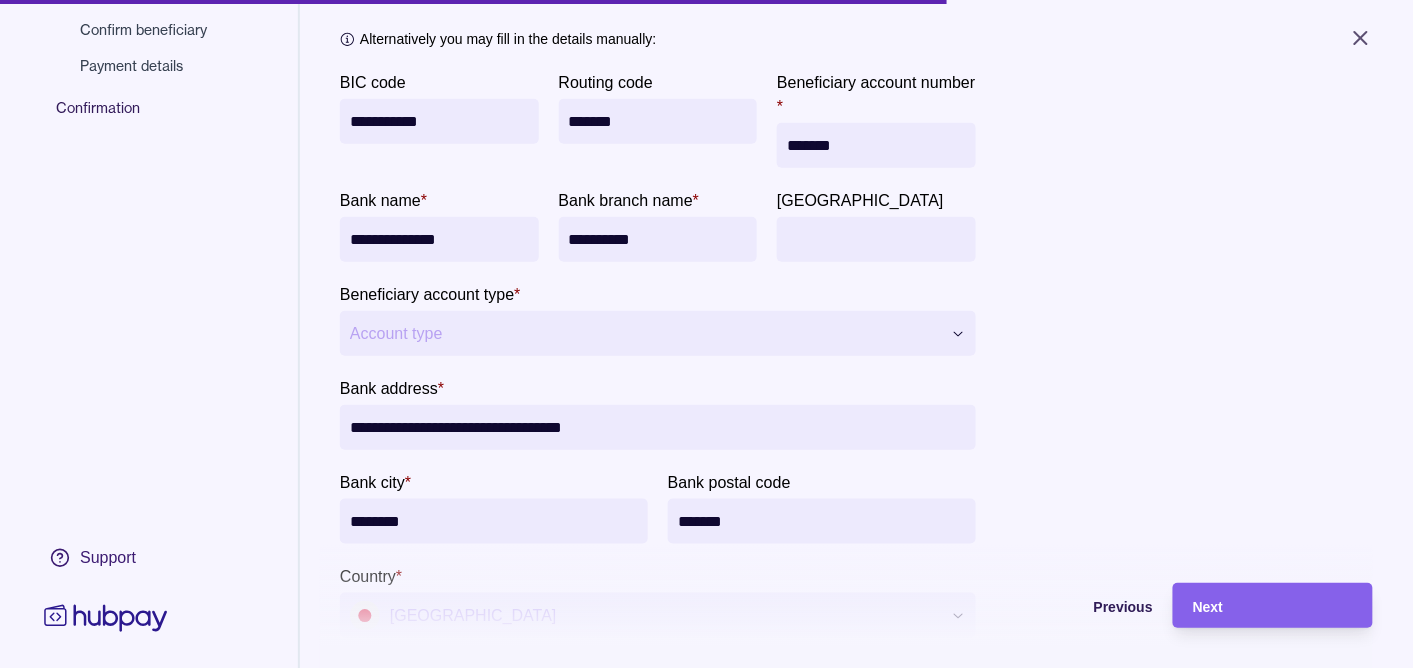 scroll, scrollTop: 315, scrollLeft: 0, axis: vertical 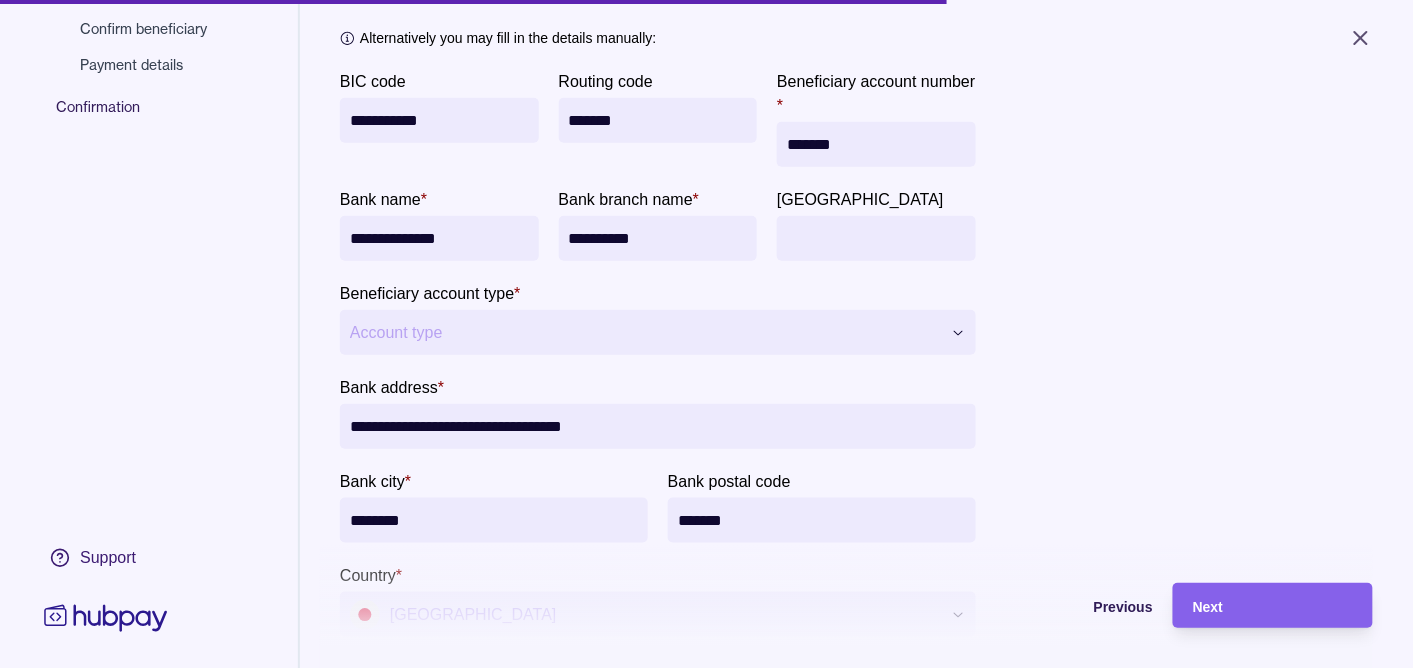 type on "*******" 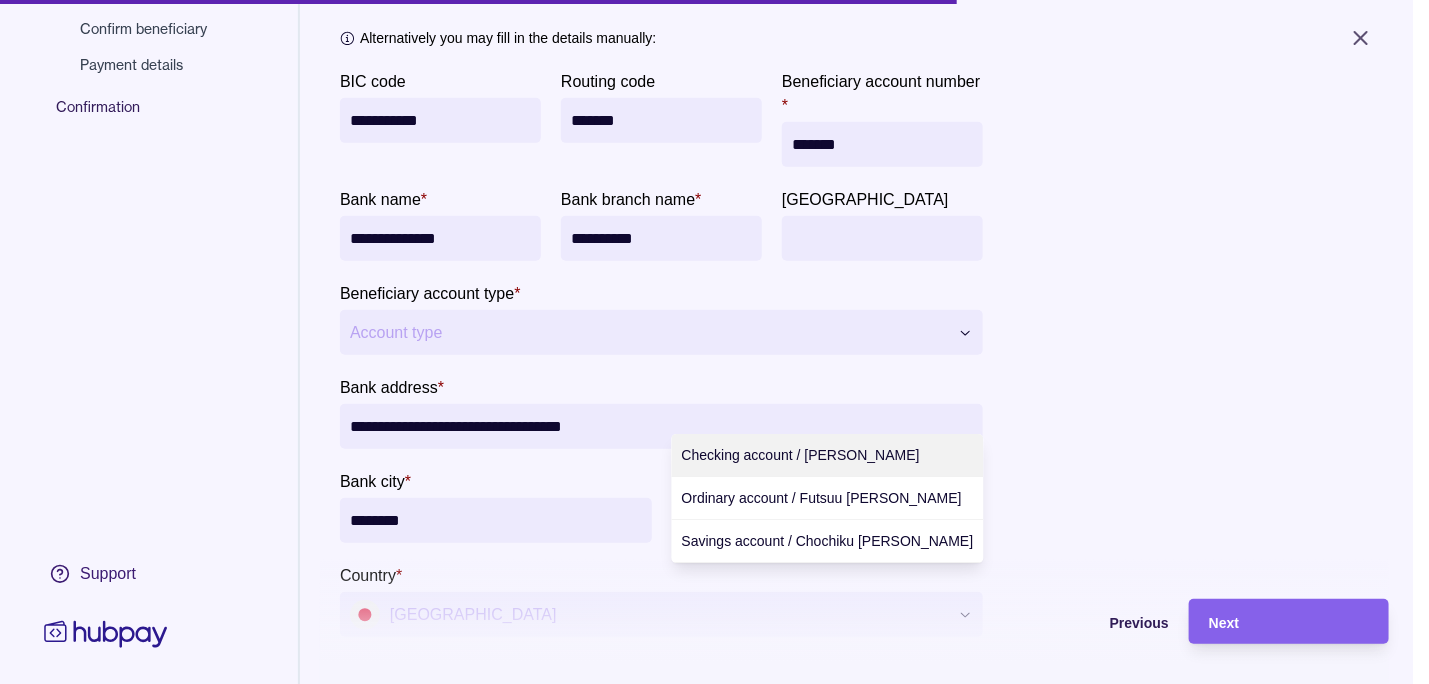 click on "**********" at bounding box center [714, 342] 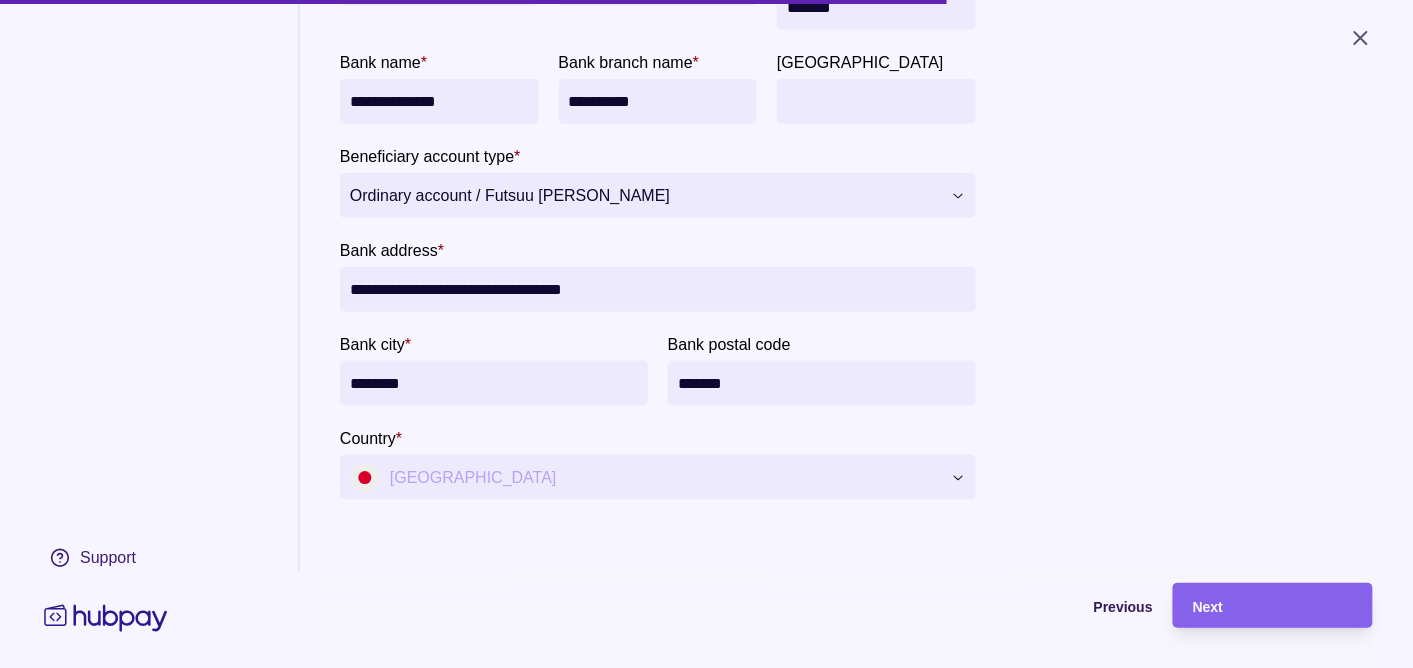 scroll, scrollTop: 84, scrollLeft: 0, axis: vertical 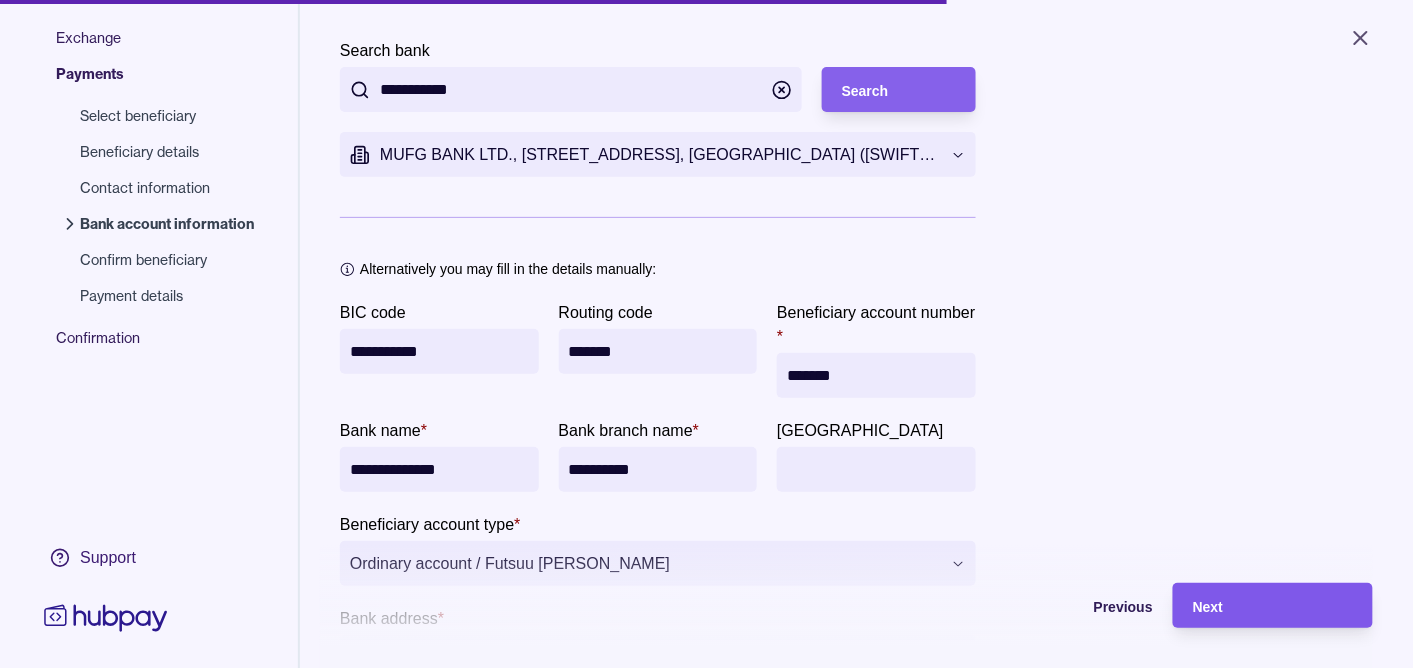 click on "Next" at bounding box center [1273, 606] 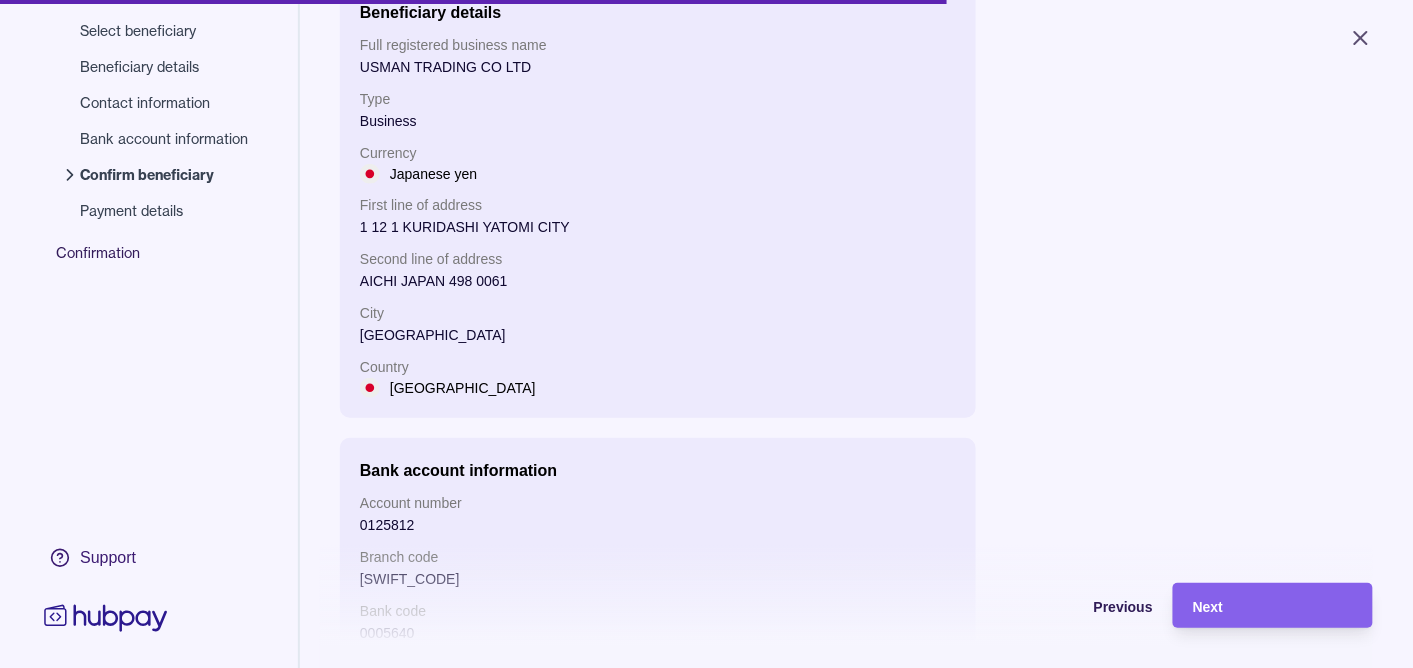 scroll, scrollTop: 256, scrollLeft: 0, axis: vertical 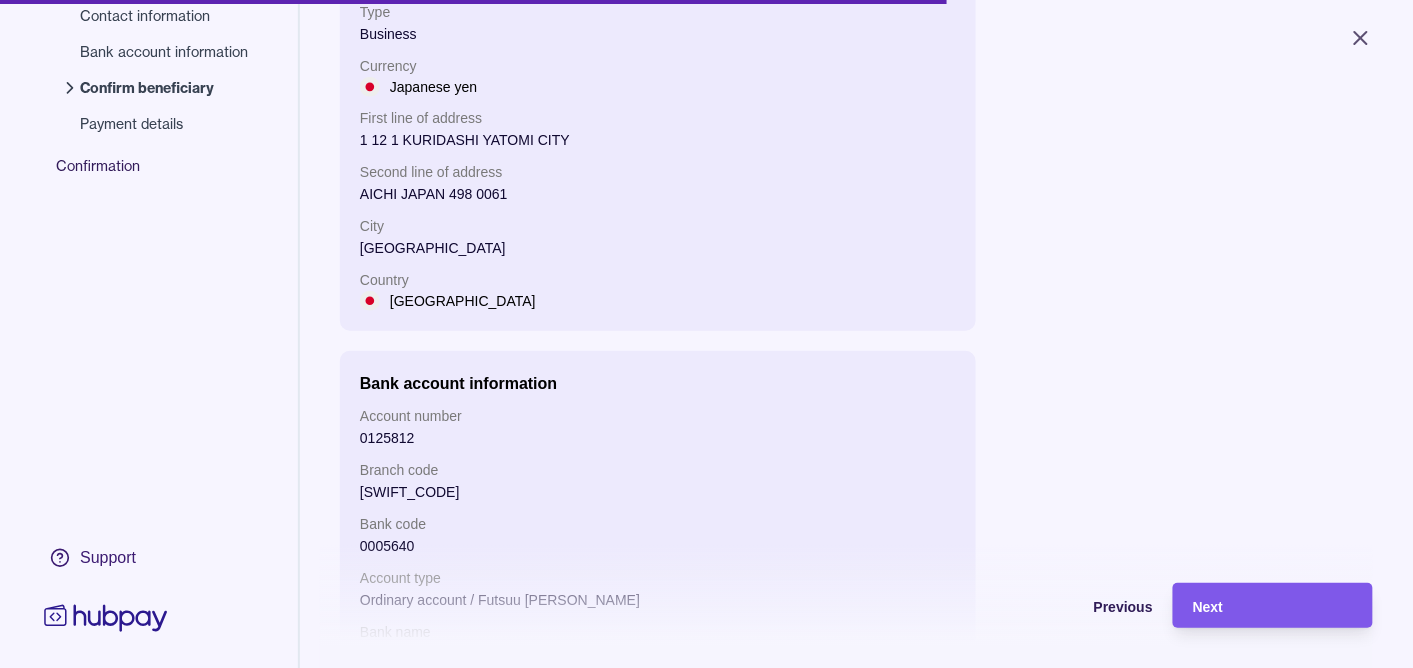 click on "Next" at bounding box center (1273, 606) 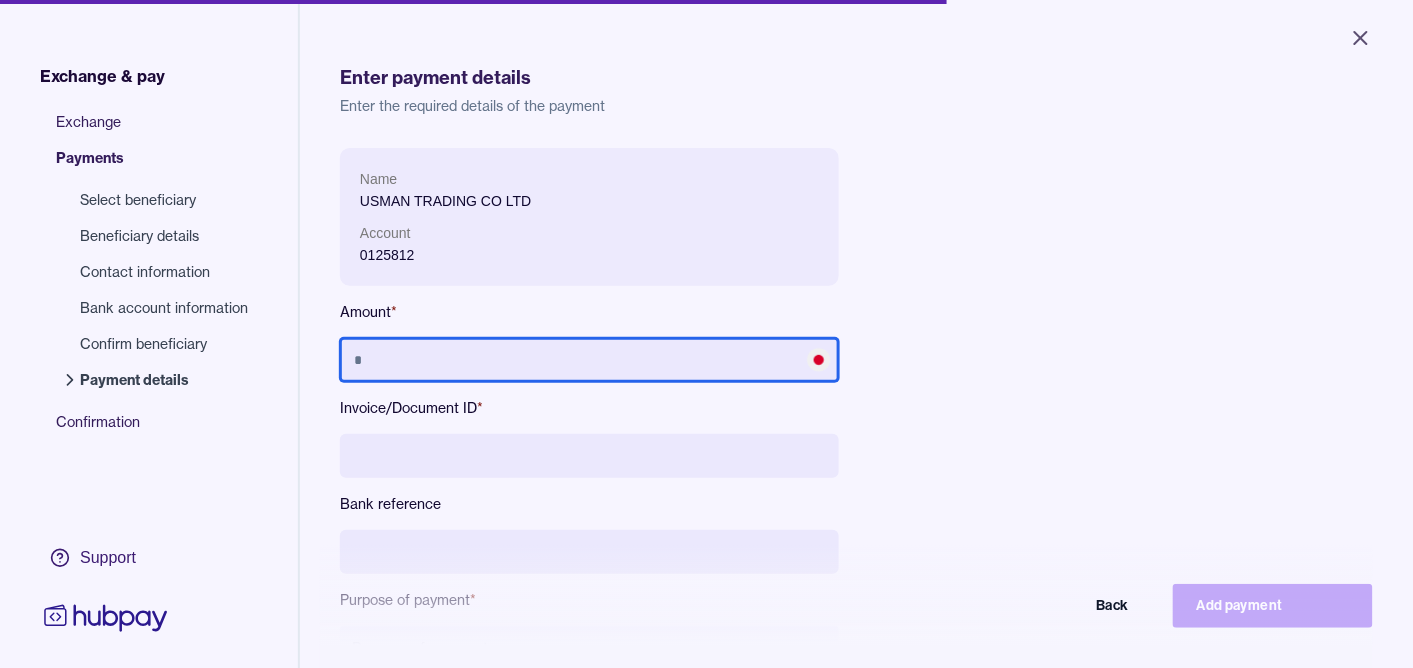 click at bounding box center (589, 360) 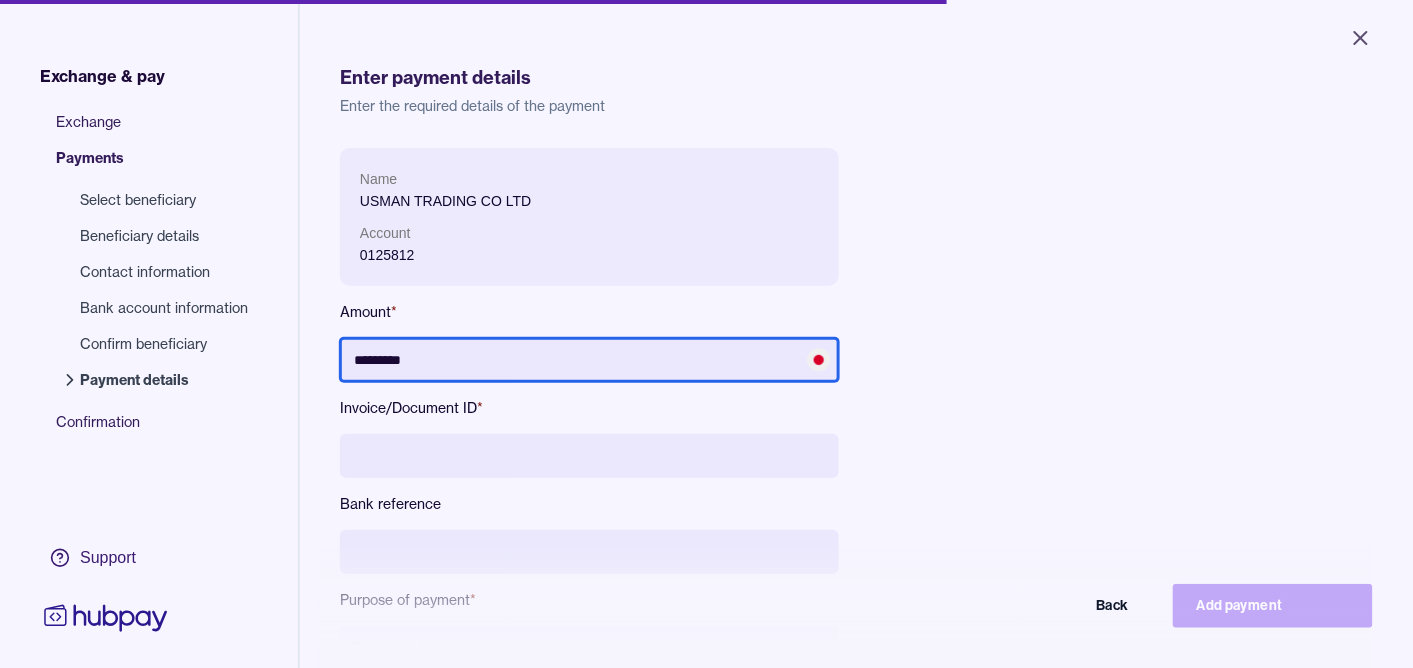 type on "*********" 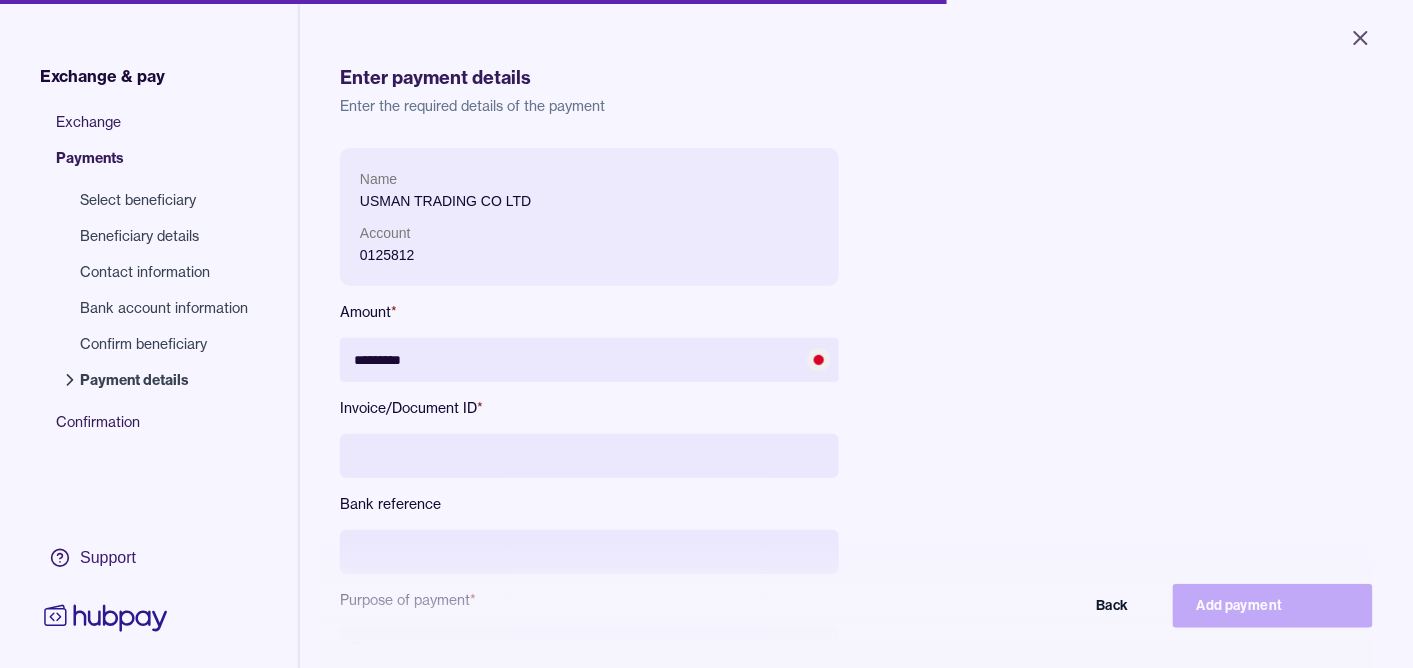 click at bounding box center [589, 456] 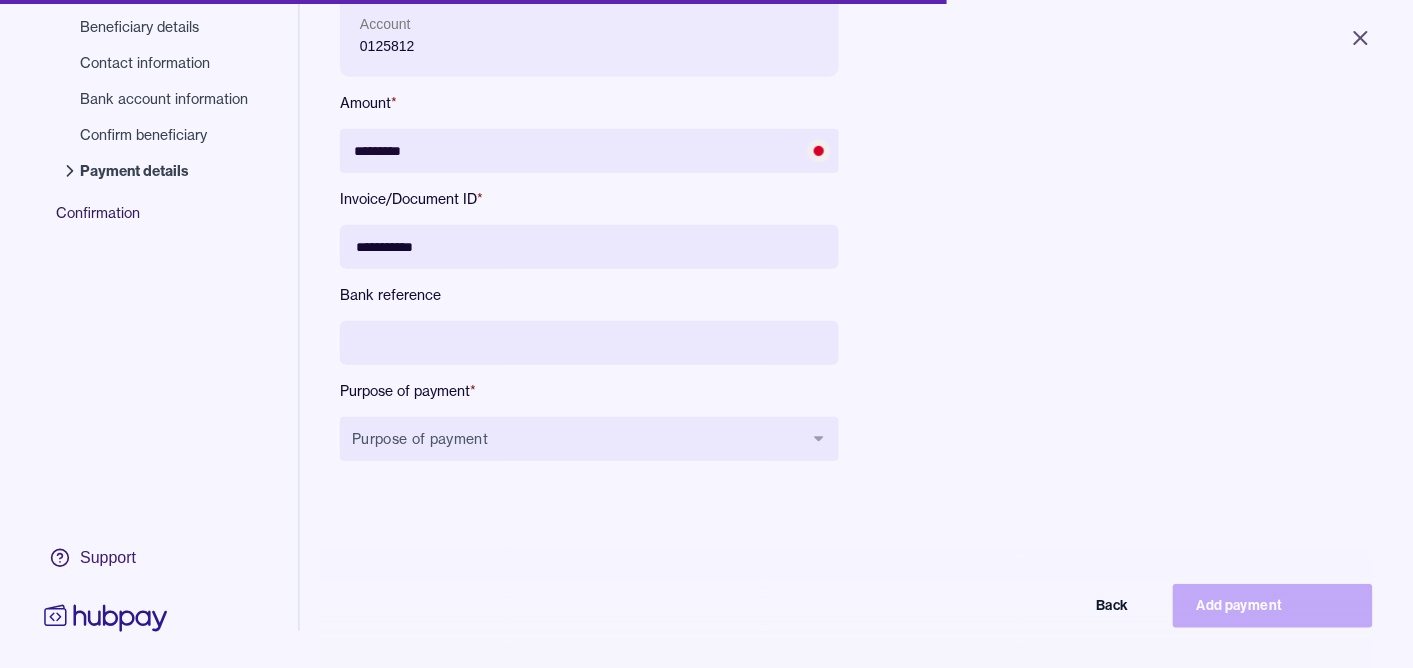 scroll, scrollTop: 210, scrollLeft: 0, axis: vertical 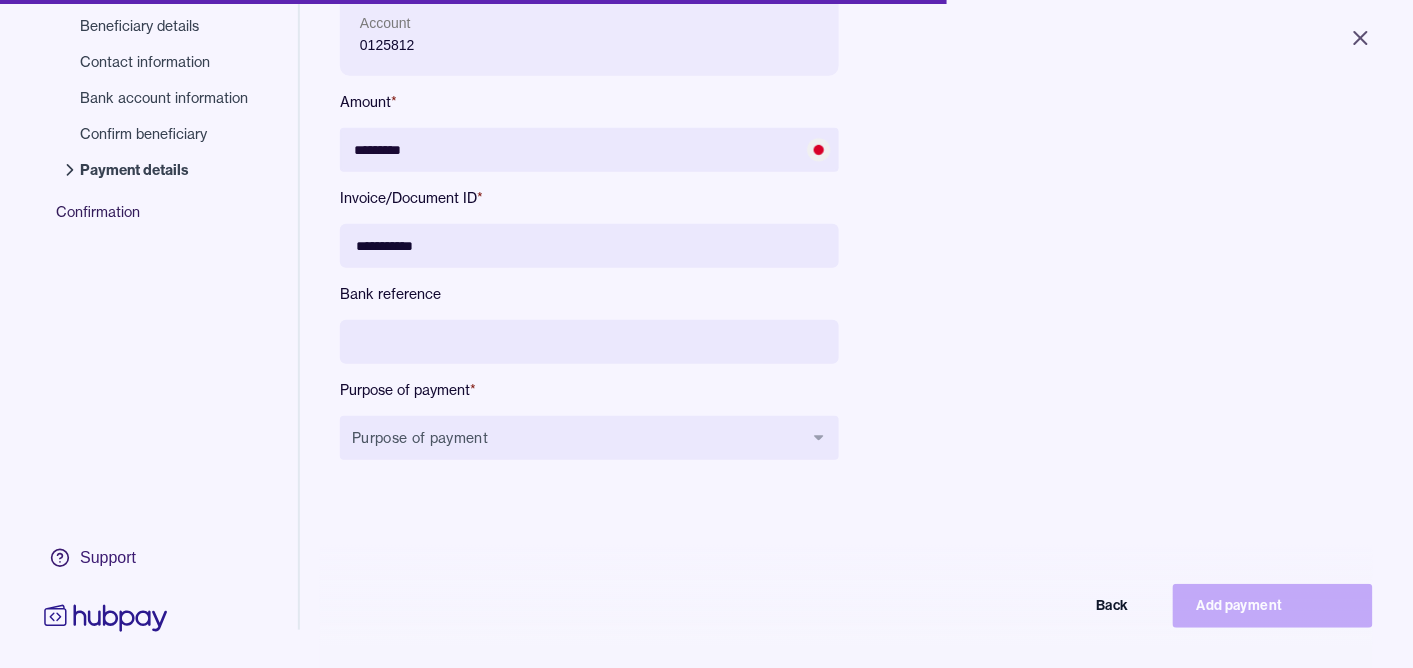 type on "**********" 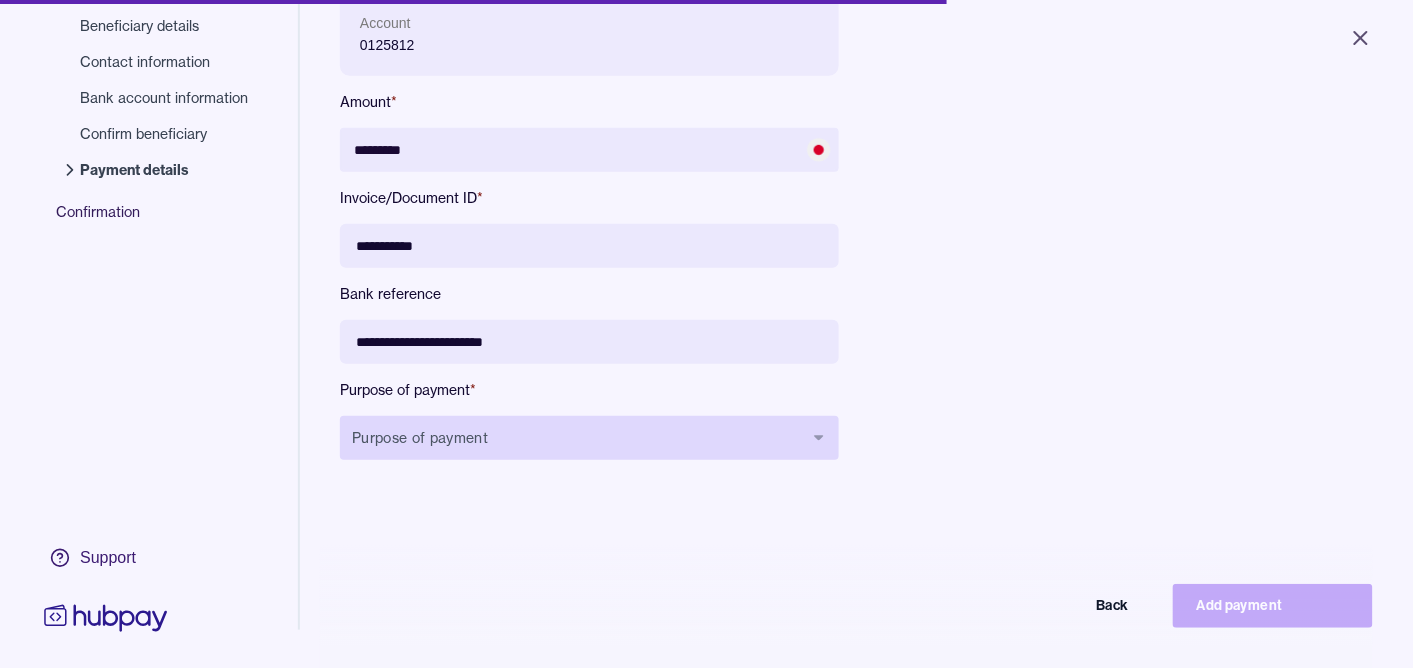 type on "**********" 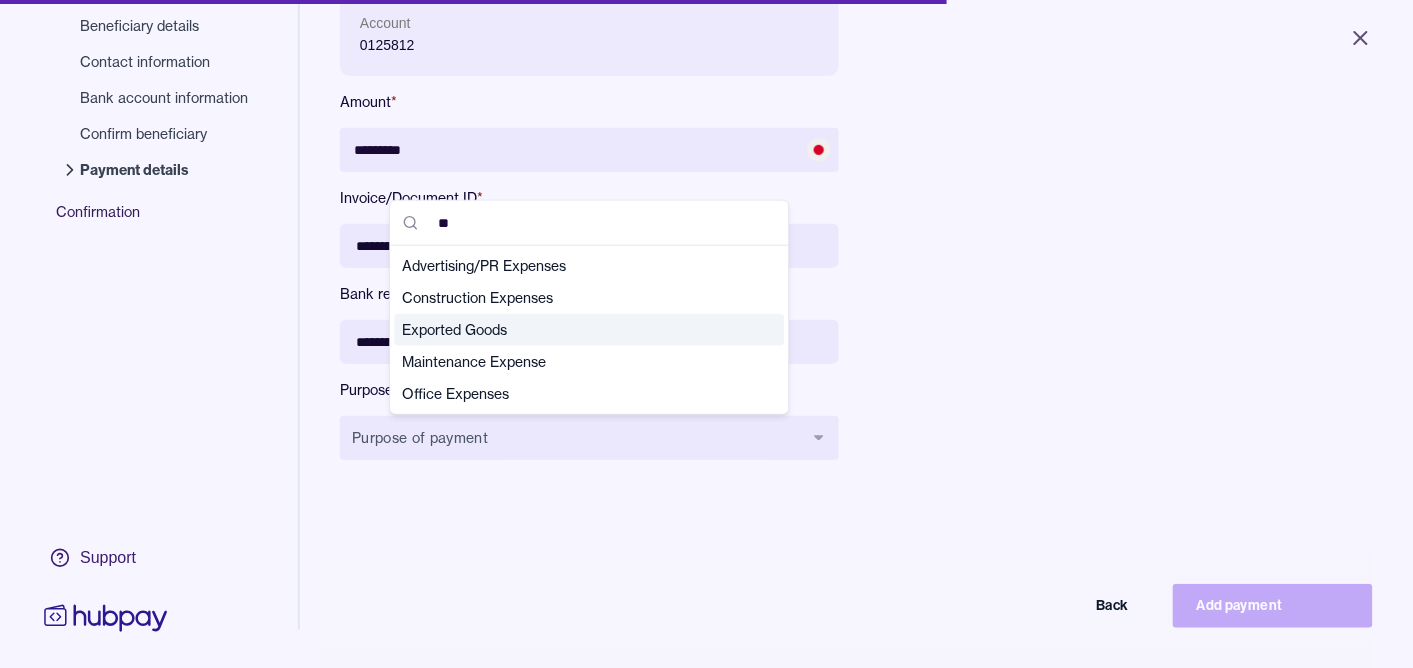 type on "**" 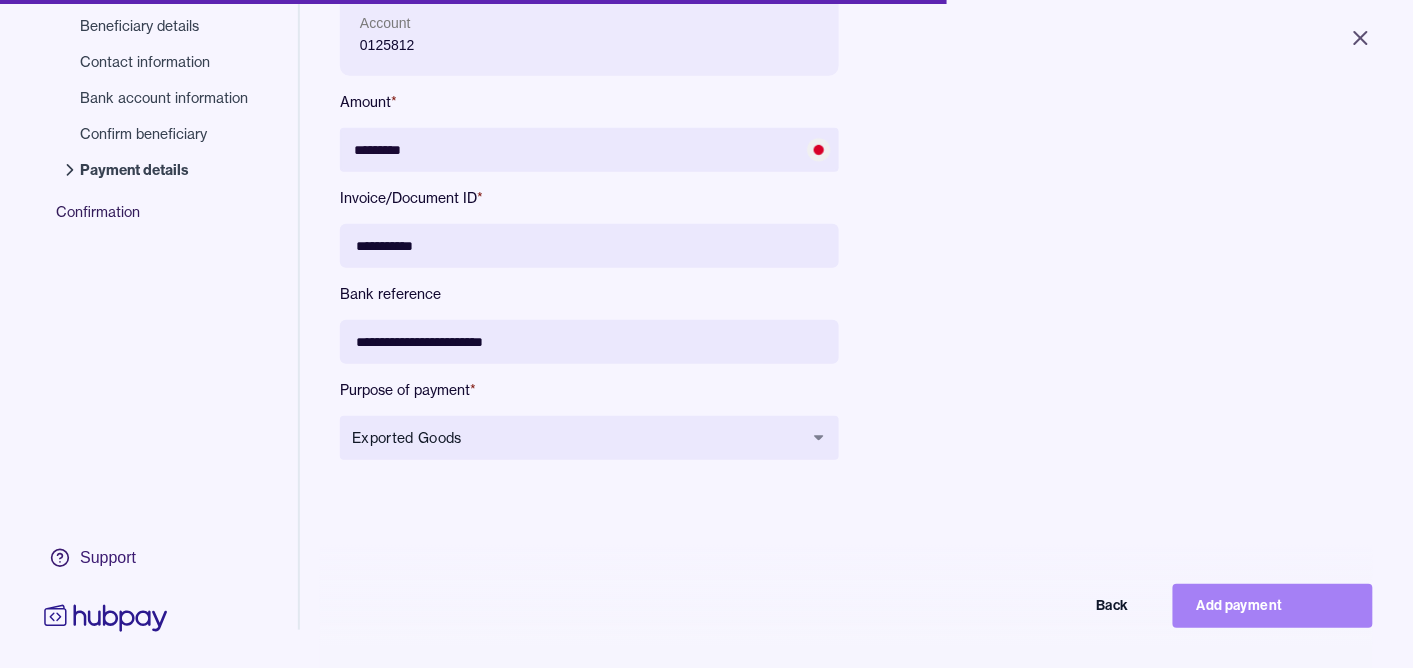 click on "Add payment" at bounding box center [1273, 606] 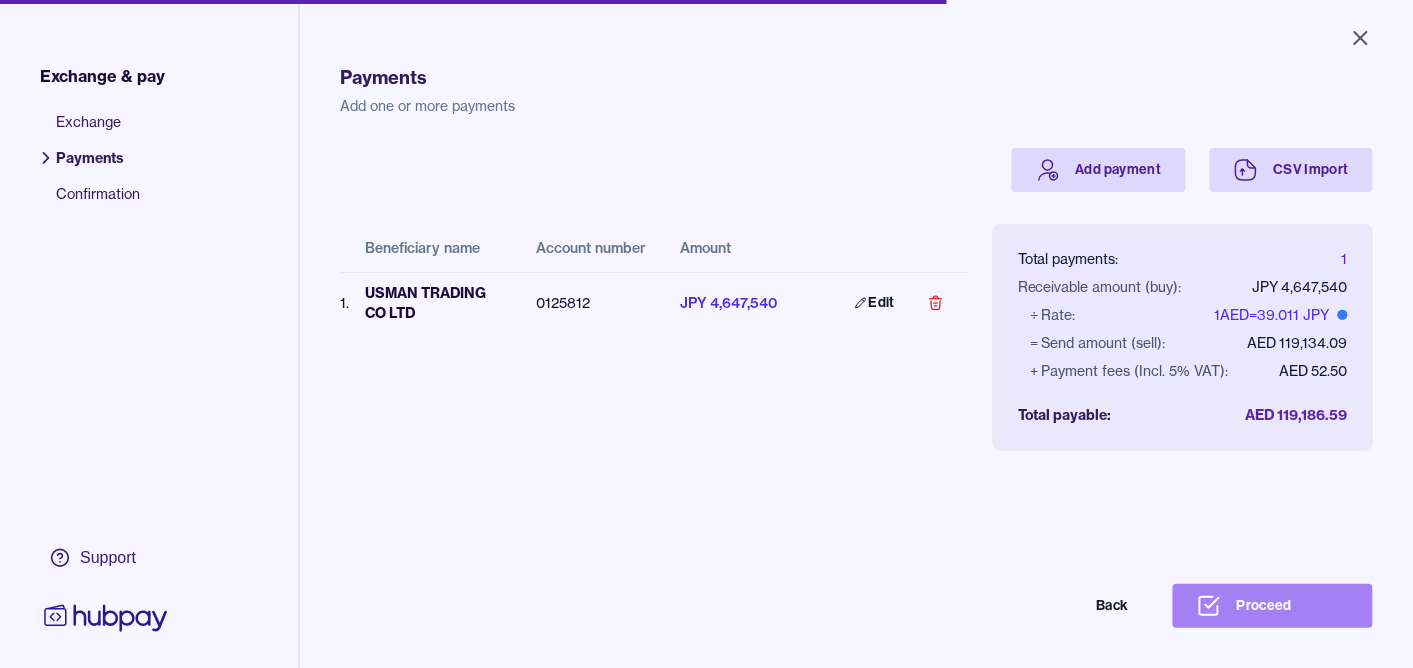 click on "Proceed" at bounding box center [1273, 606] 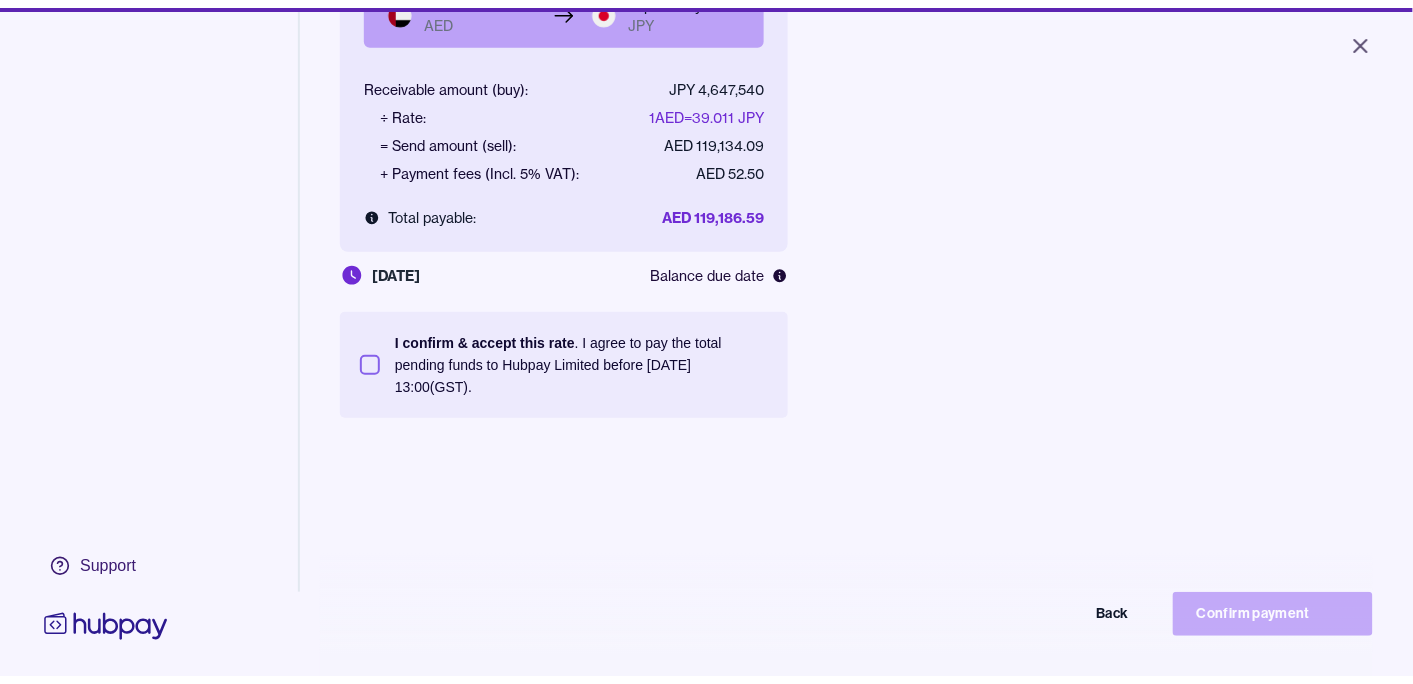 scroll, scrollTop: 268, scrollLeft: 0, axis: vertical 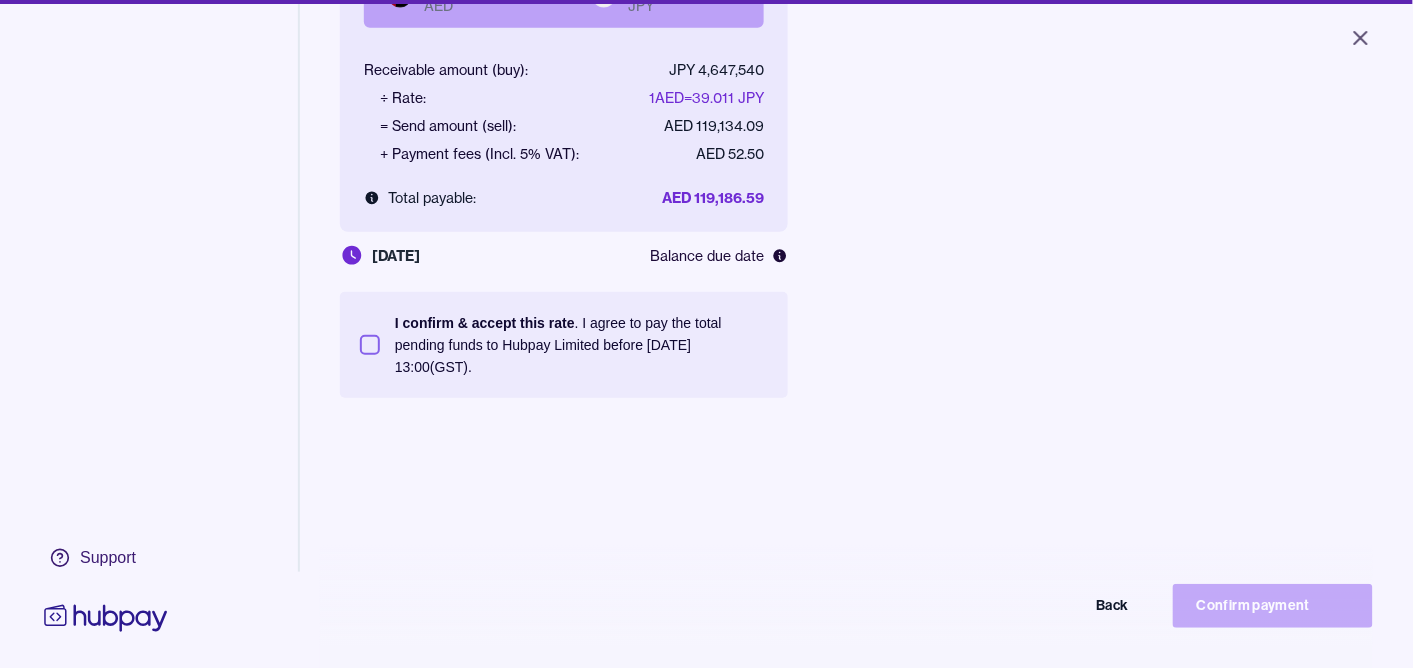 click on "I confirm & accept this rate . I agree to pay the total pending funds to Hubpay Limited before   [DATE]   13:00  (GST)." at bounding box center [370, 345] 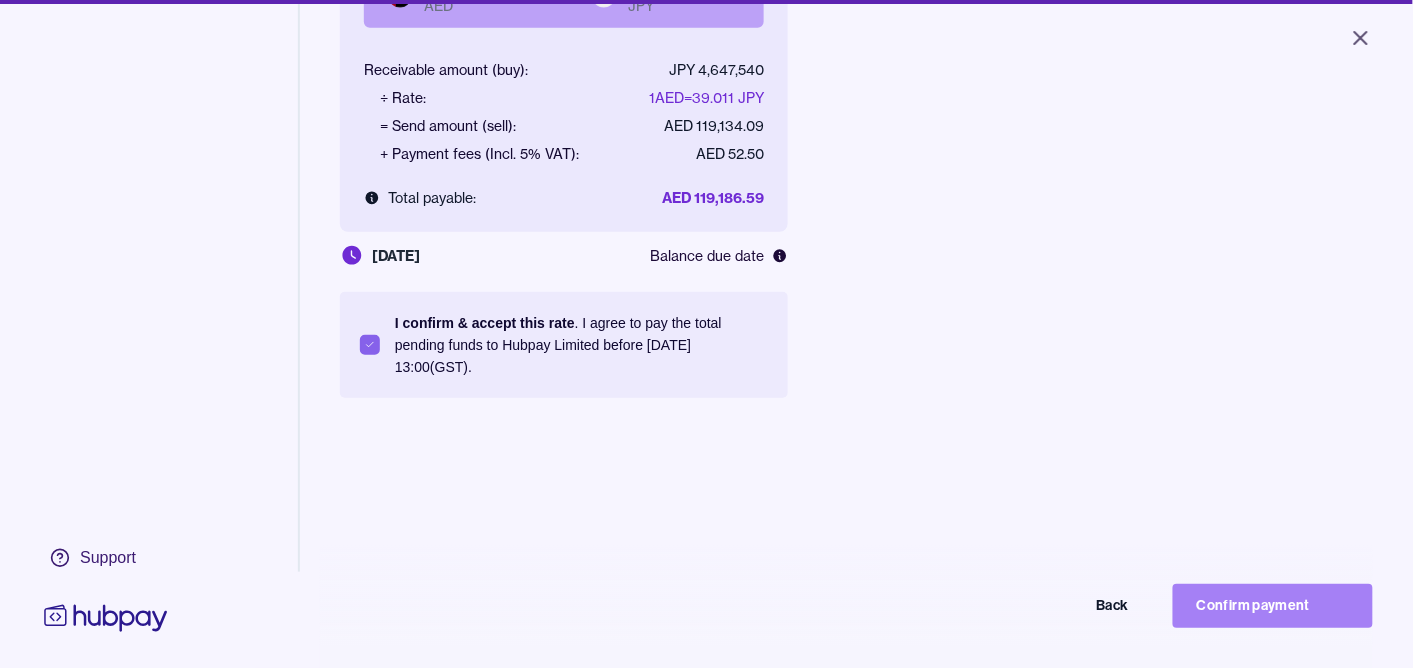 click on "Confirm payment" at bounding box center (1273, 606) 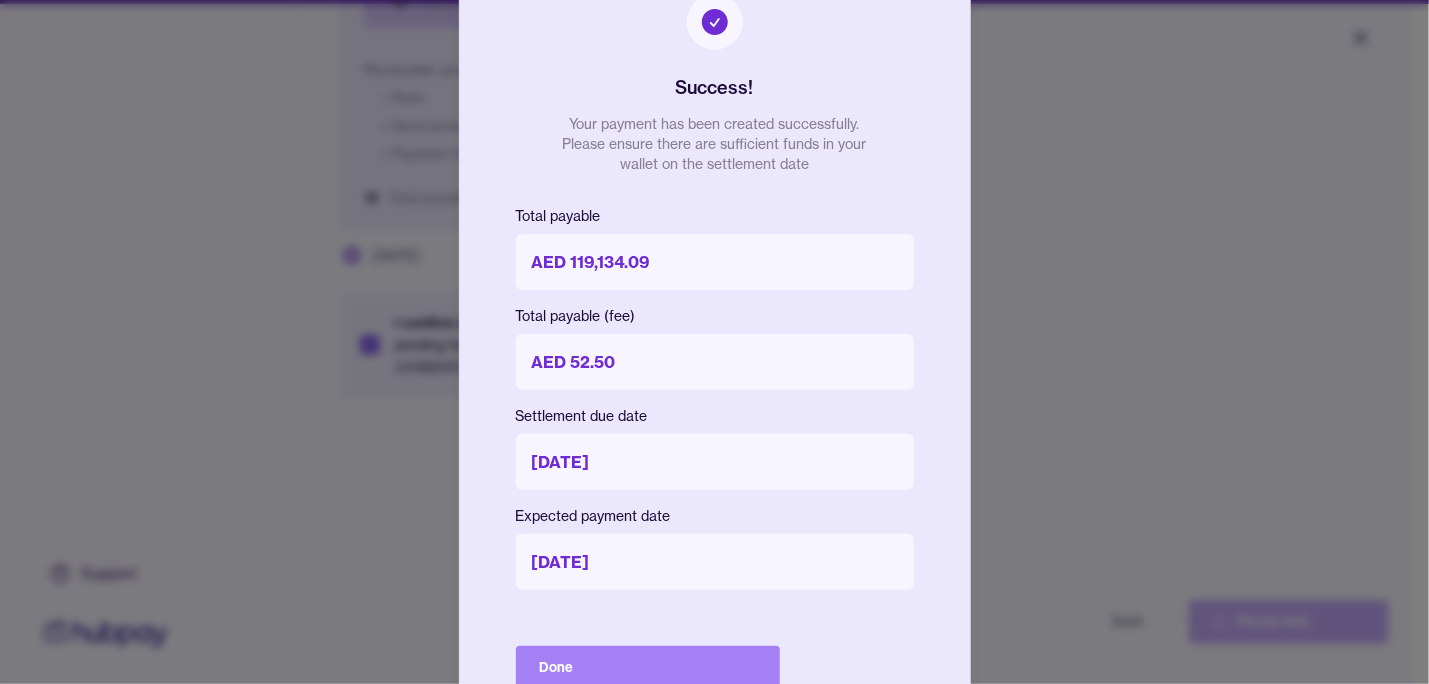 click on "Done" at bounding box center (648, 668) 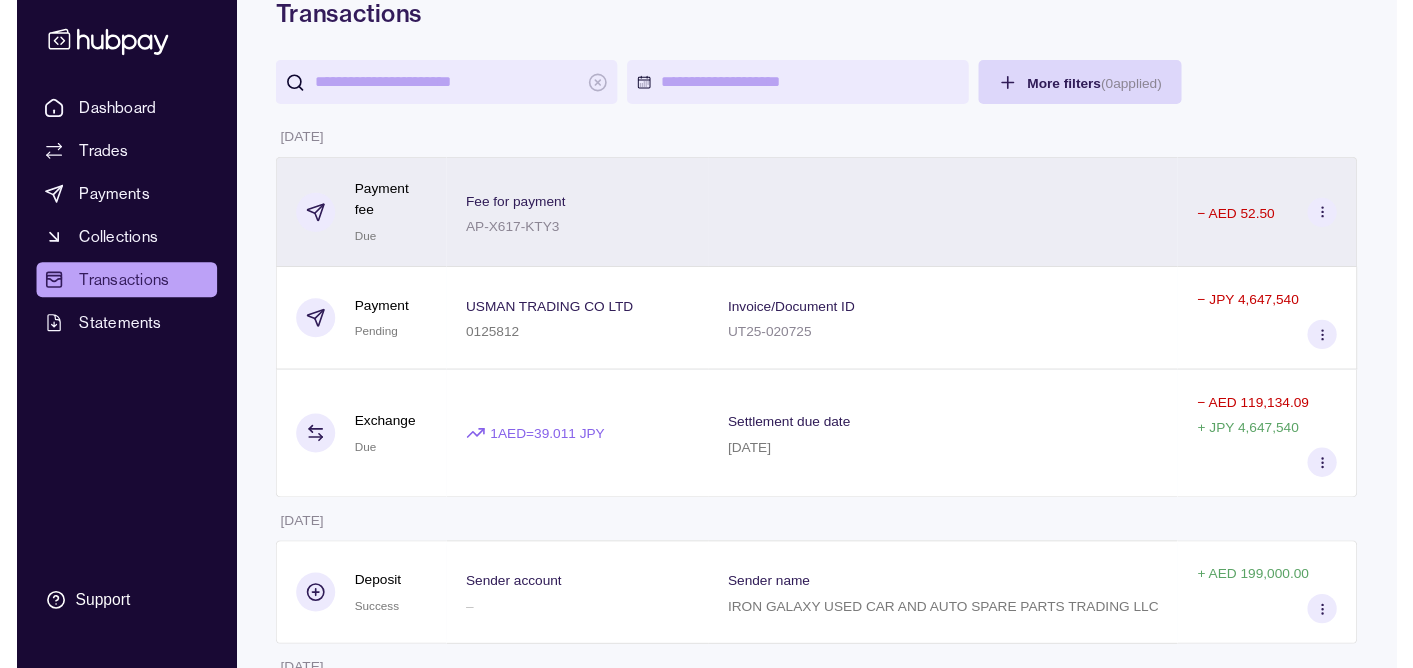 scroll, scrollTop: 0, scrollLeft: 0, axis: both 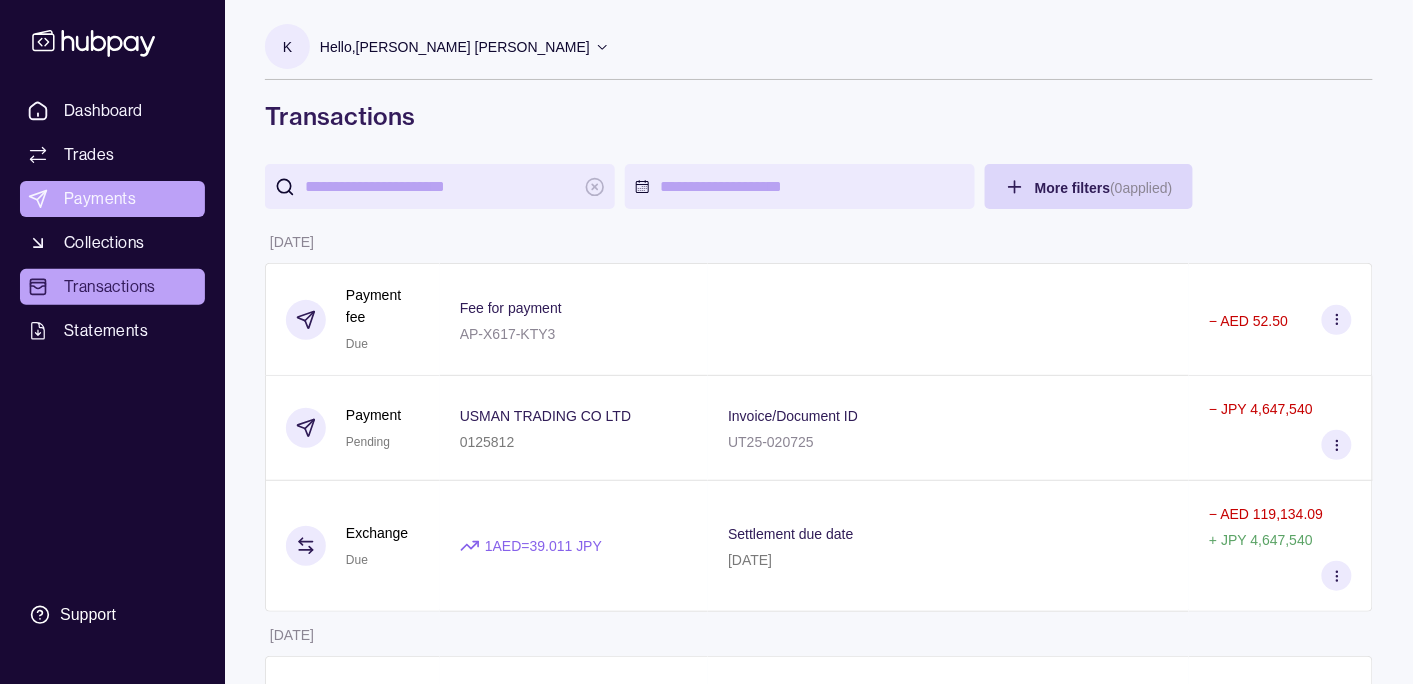 click on "Payments" at bounding box center [100, 199] 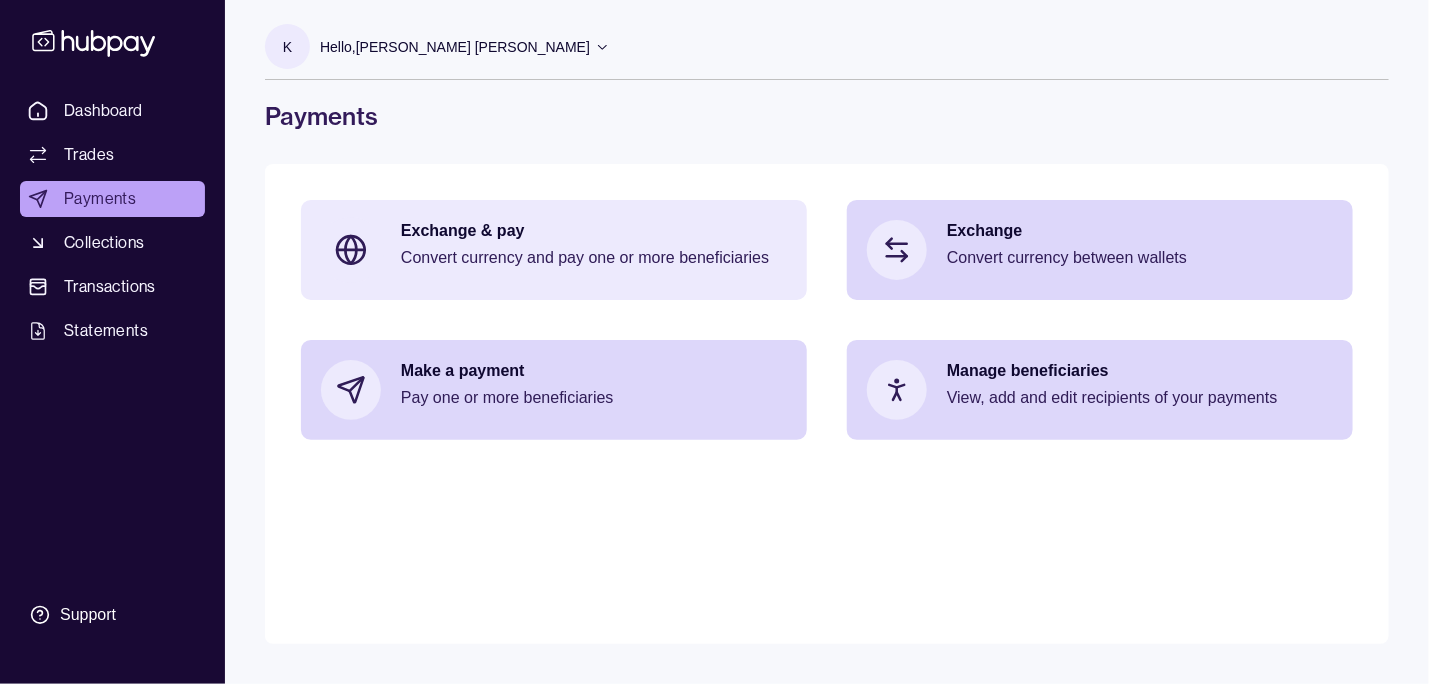 click on "Exchange & pay" at bounding box center [594, 231] 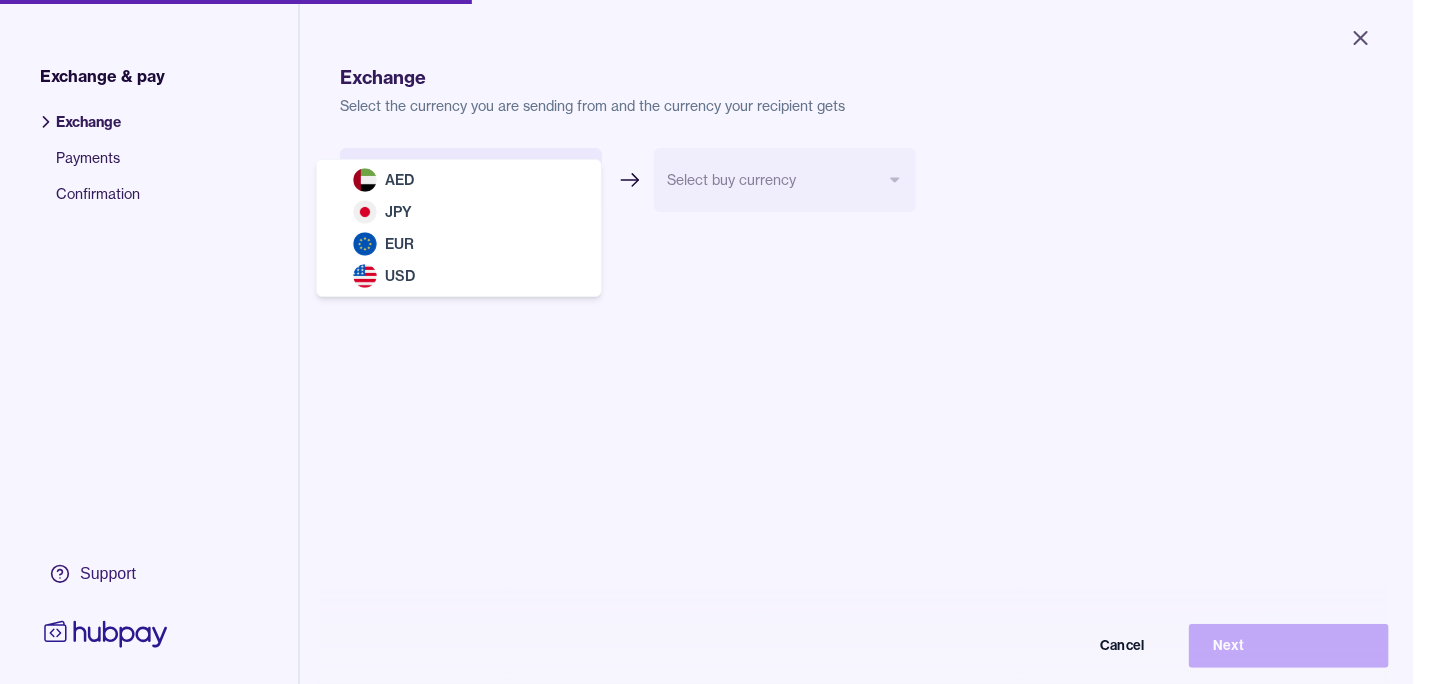 click on "Close Exchange & pay Exchange Payments Confirmation Support Exchange Select the currency you are sending from and the currency your recipient gets Select sell currency *** *** *** *** Select buy currency Cancel Next Exchange & pay | Hubpay AED JPY EUR USD" at bounding box center (706, 342) 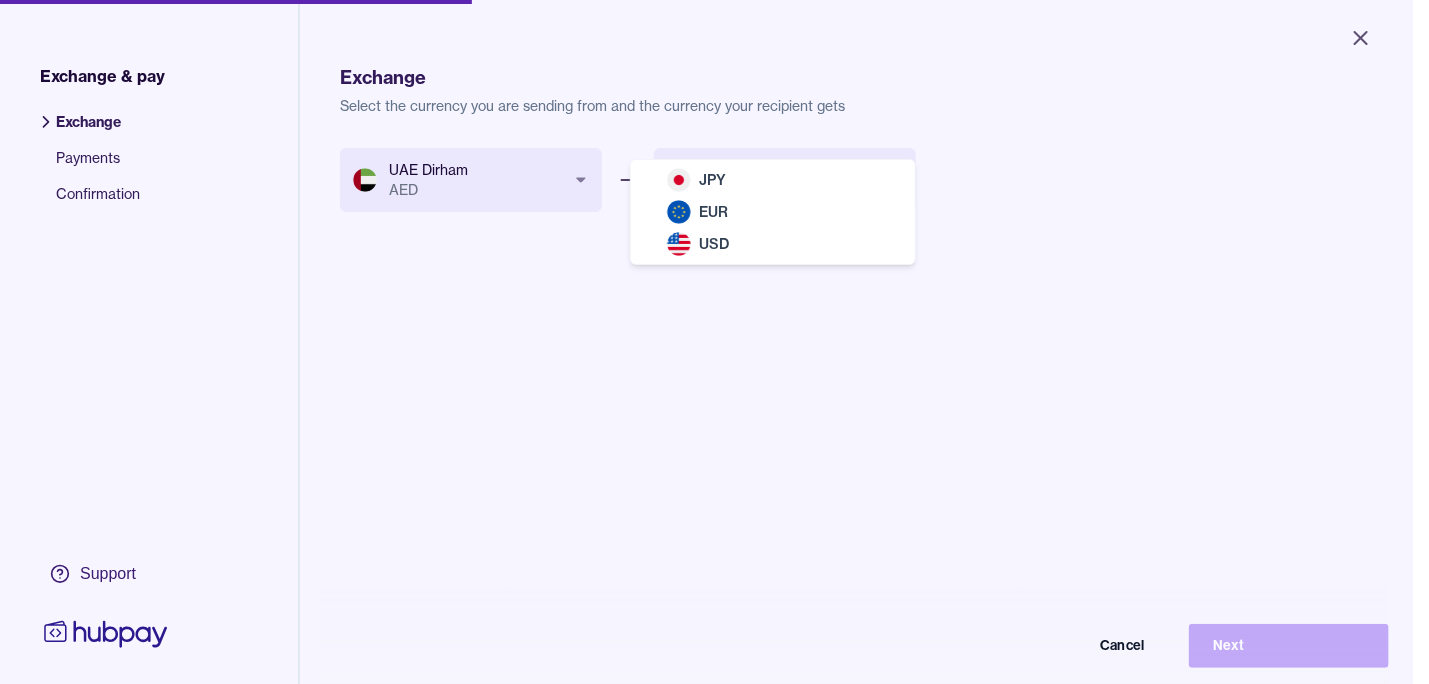 click on "Close Exchange & pay Exchange Payments Confirmation Support Exchange Select the currency you are sending from and the currency your recipient gets UAE Dirham AED *** *** *** *** Select buy currency *** *** *** Cancel Next Exchange & pay | Hubpay JPY EUR USD" at bounding box center (706, 342) 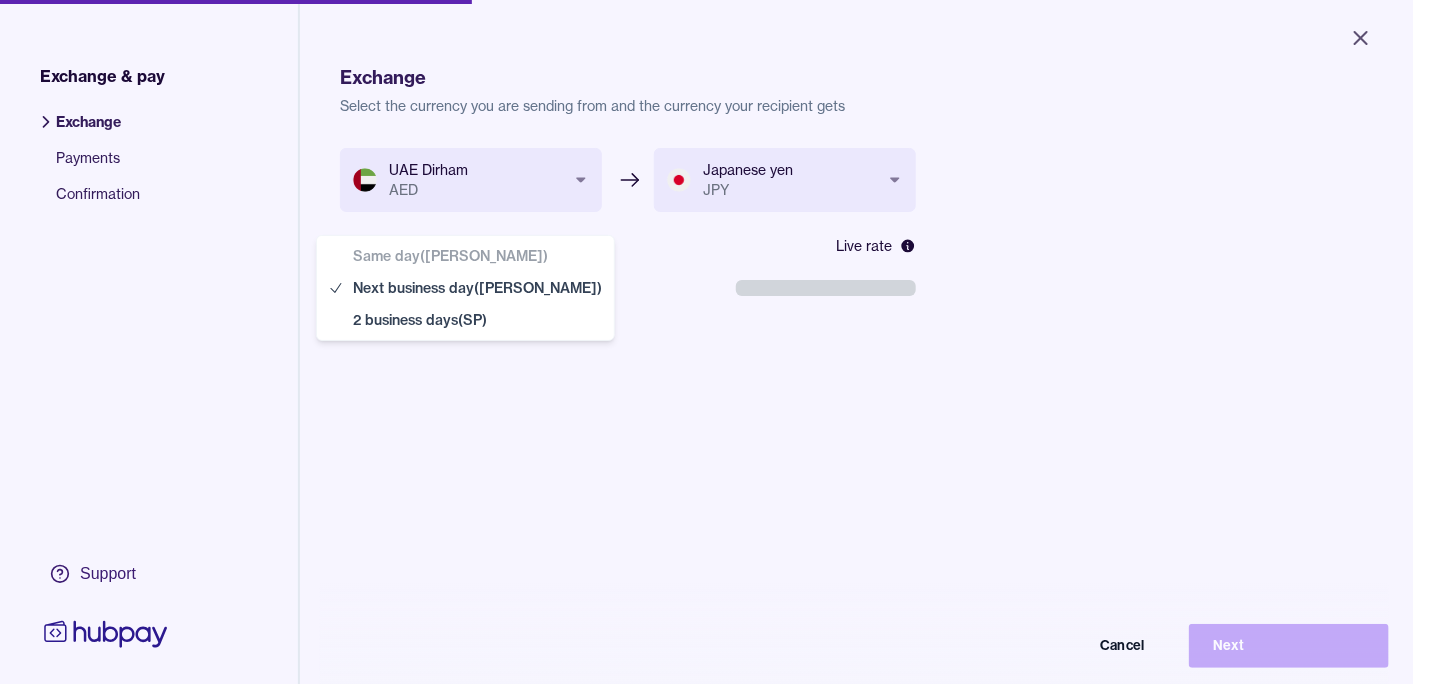 click on "**********" at bounding box center [706, 342] 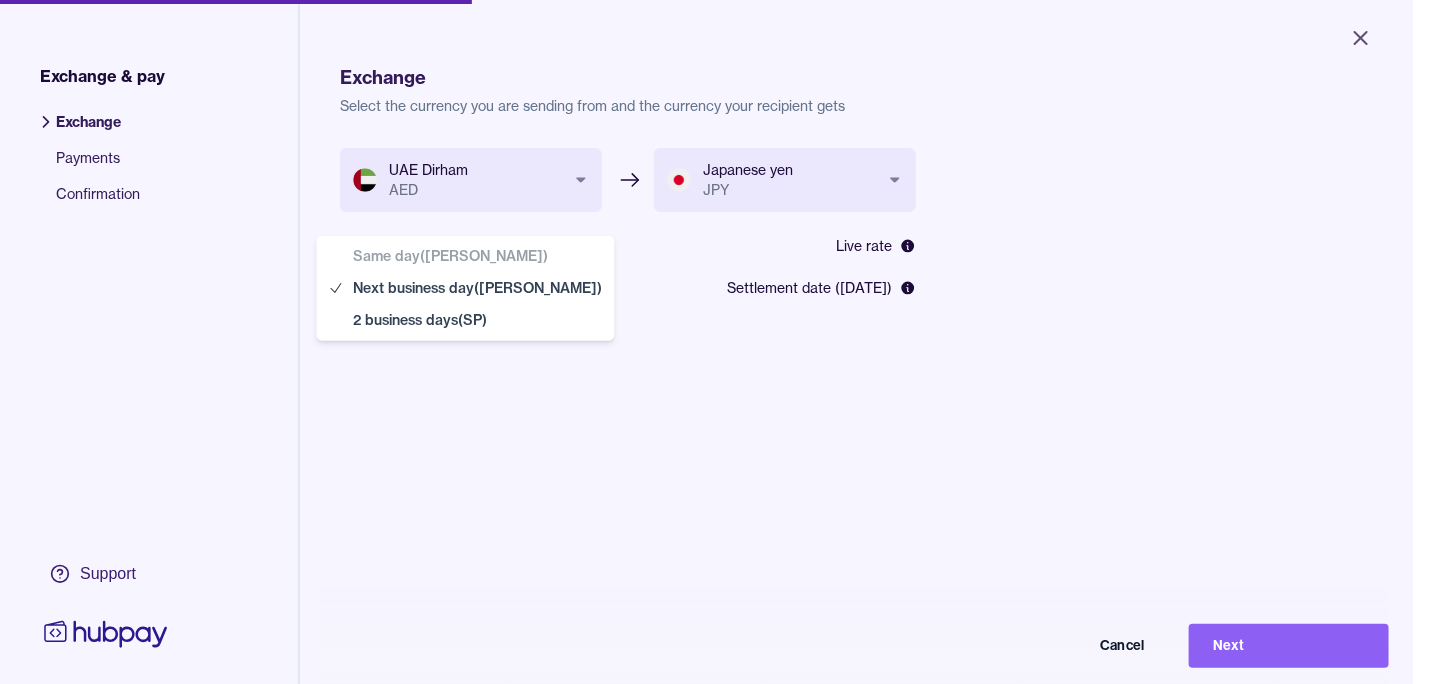 select on "**" 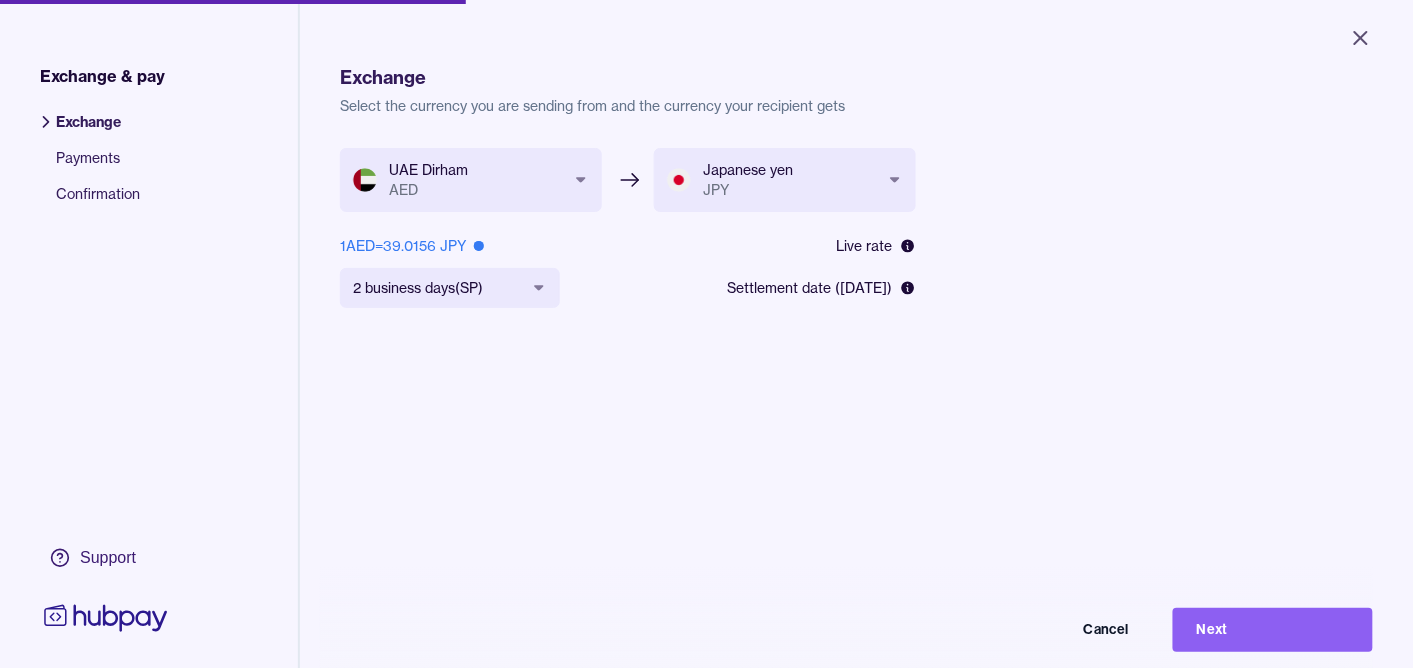 click on "Next" at bounding box center (1273, 630) 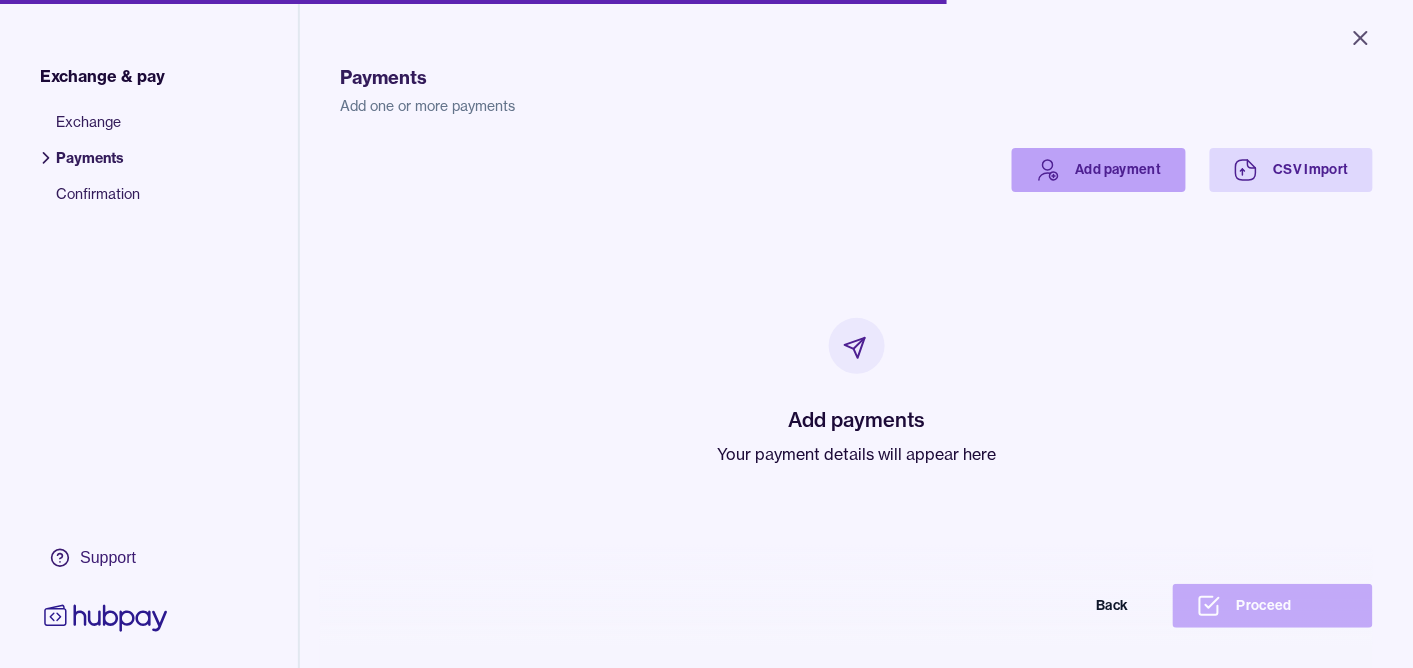 click on "Add payment" at bounding box center (1099, 170) 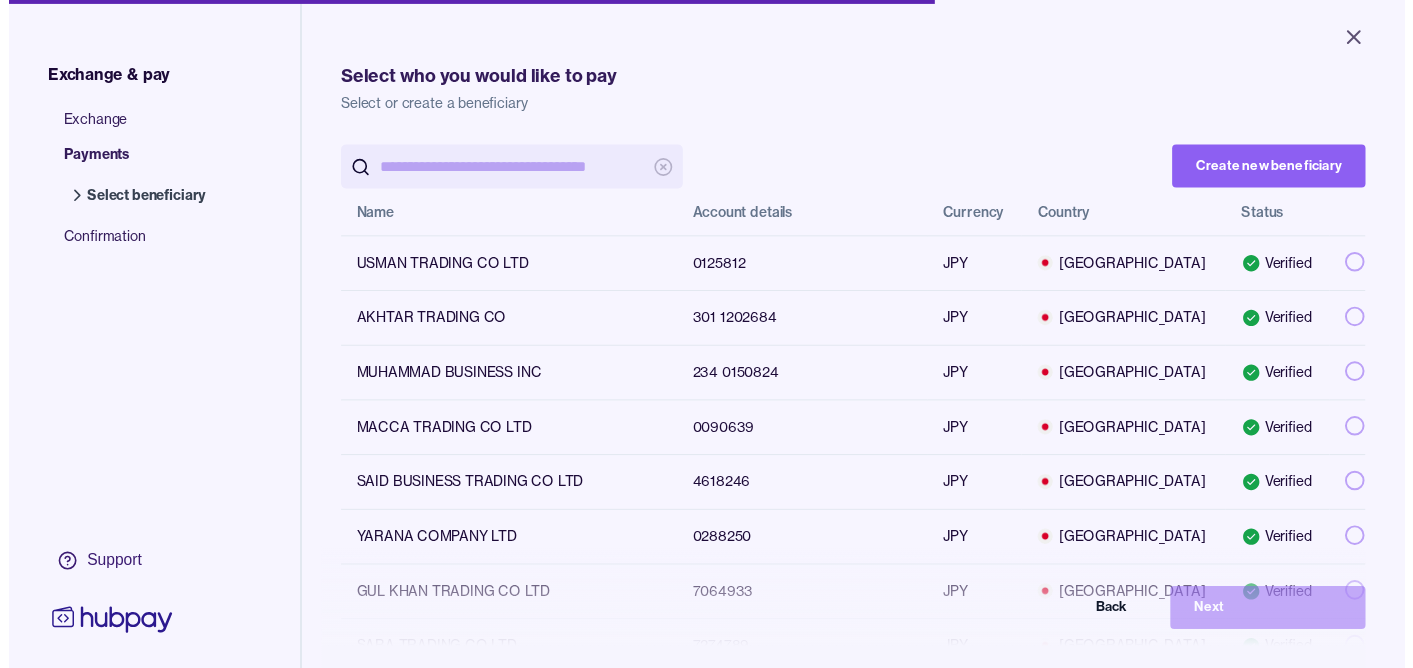 scroll, scrollTop: 0, scrollLeft: 0, axis: both 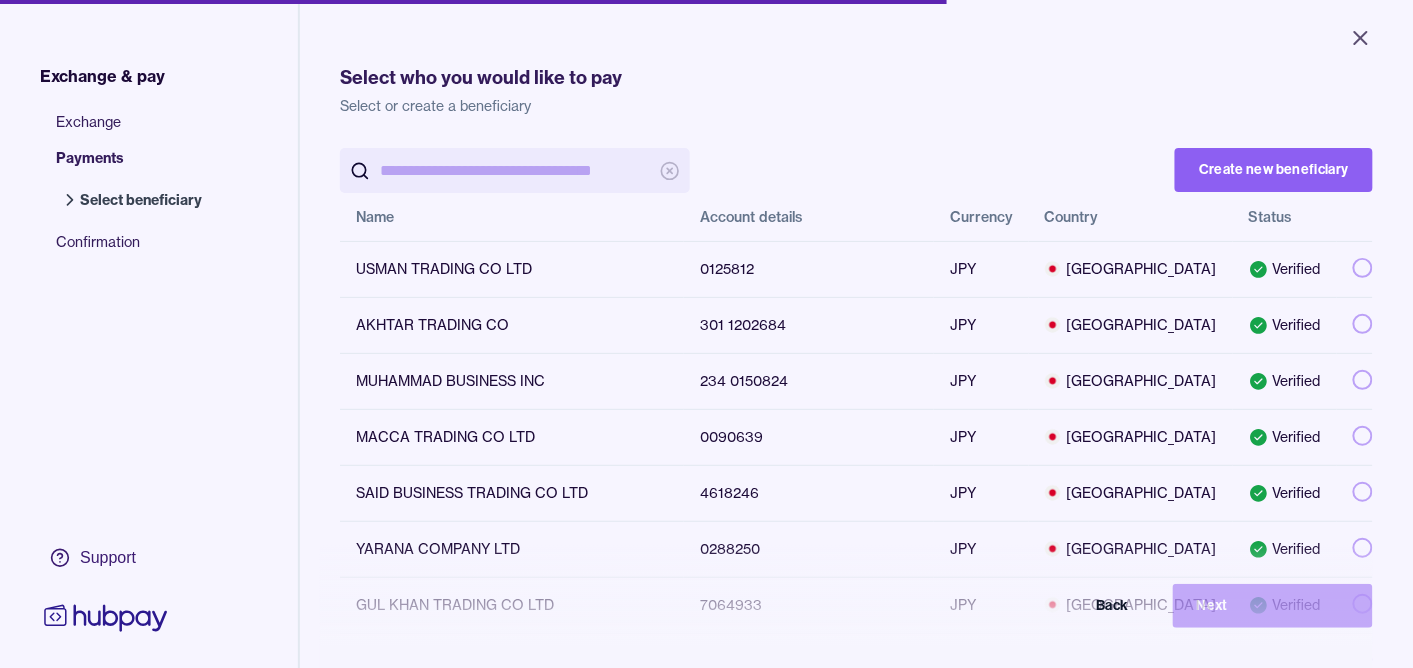 click at bounding box center (515, 170) 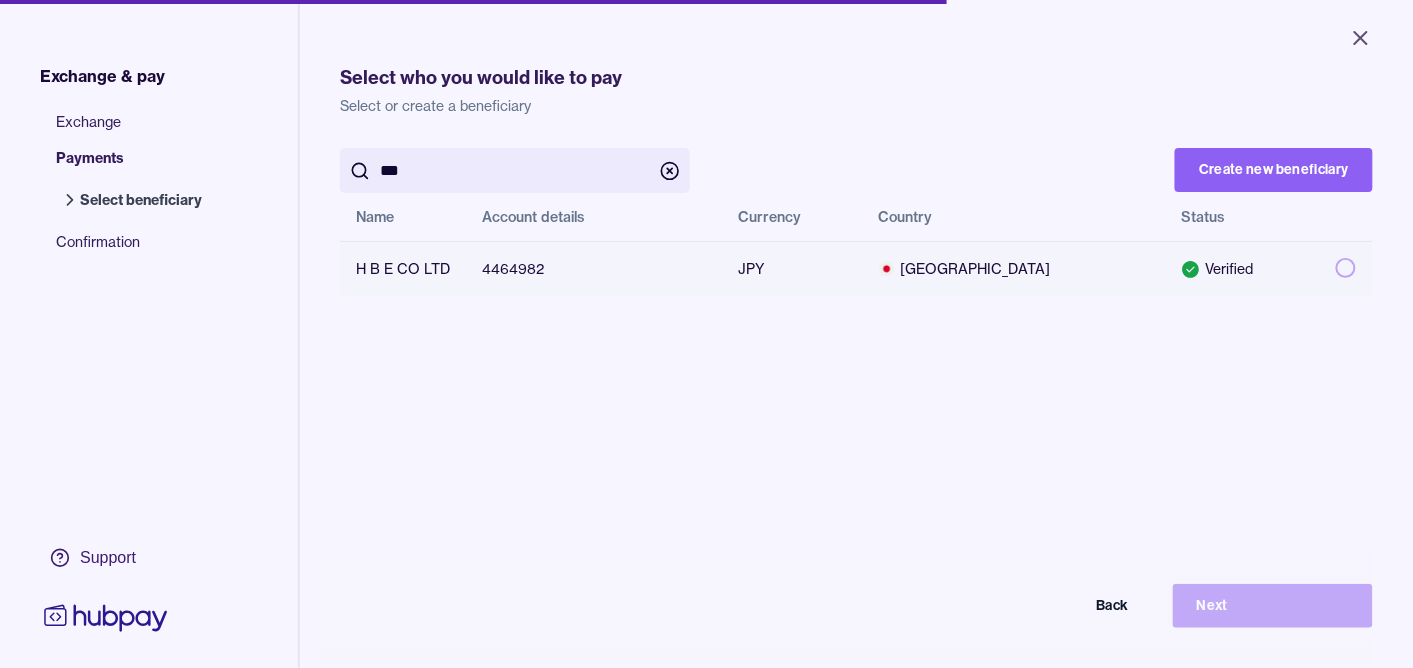 type on "***" 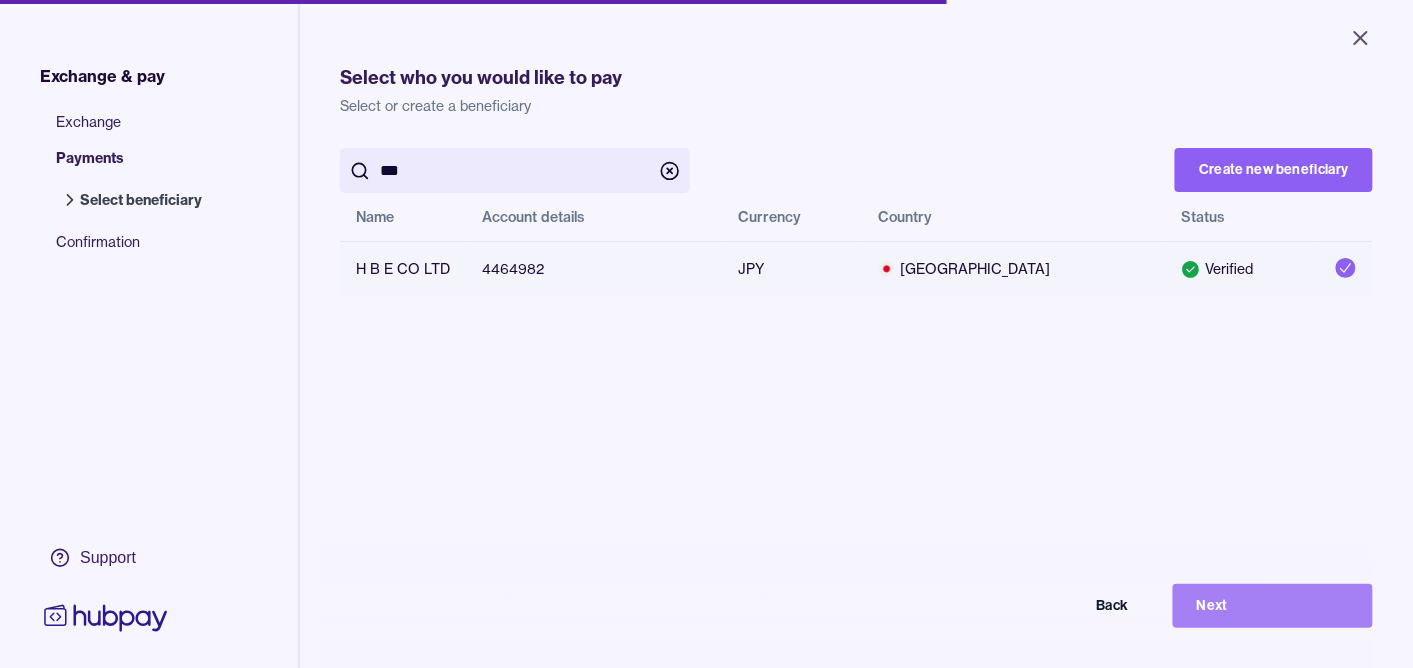 click on "Next" at bounding box center [1273, 606] 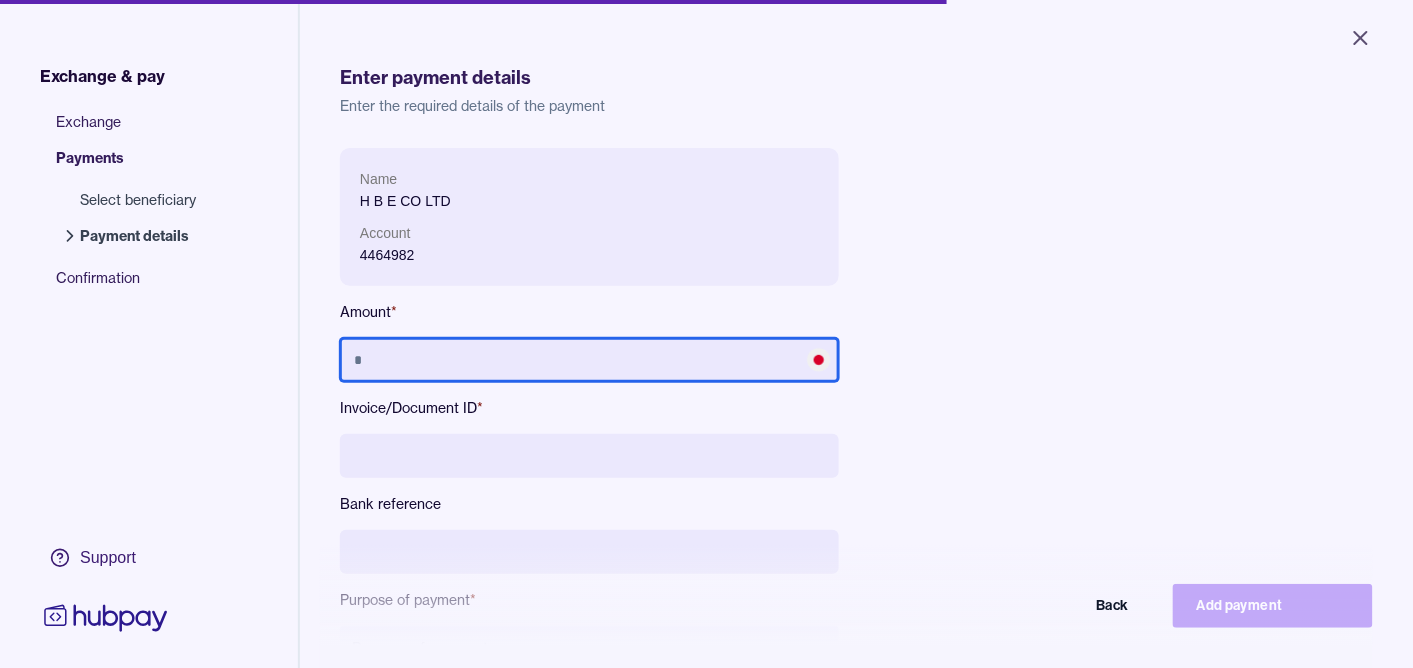 click at bounding box center [589, 360] 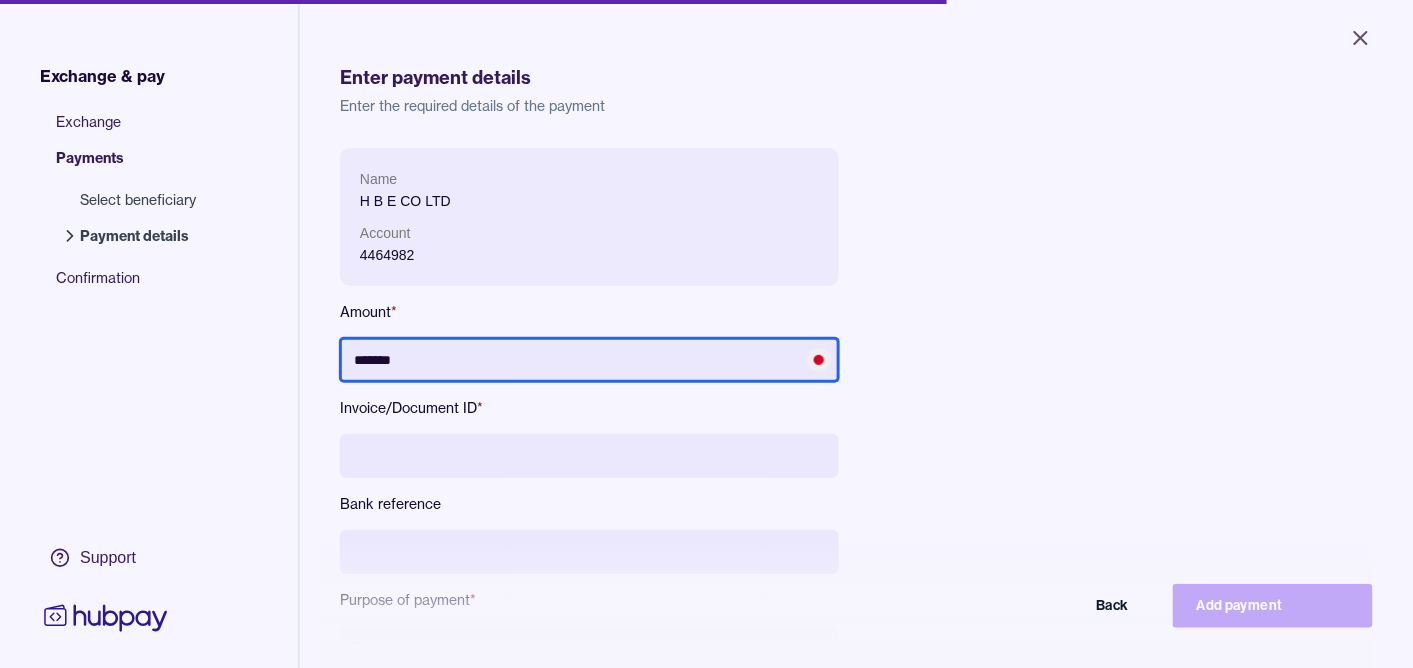 type on "*******" 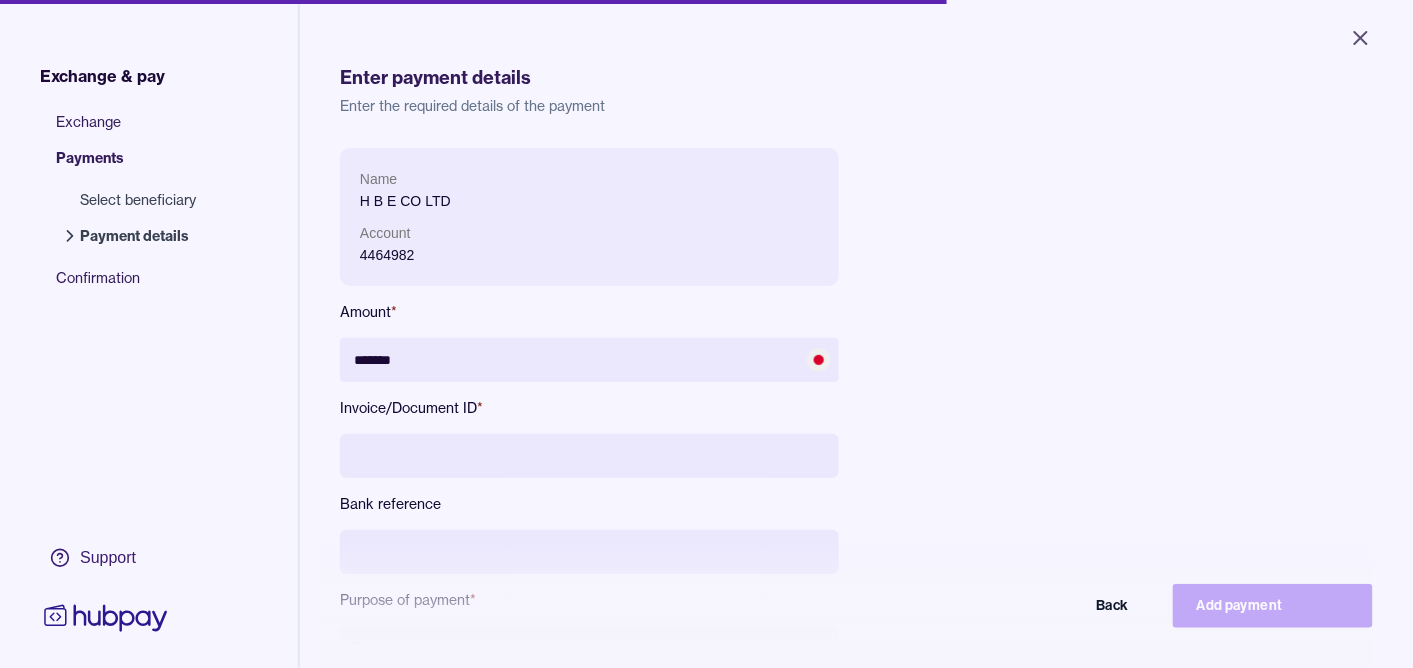 click at bounding box center (589, 456) 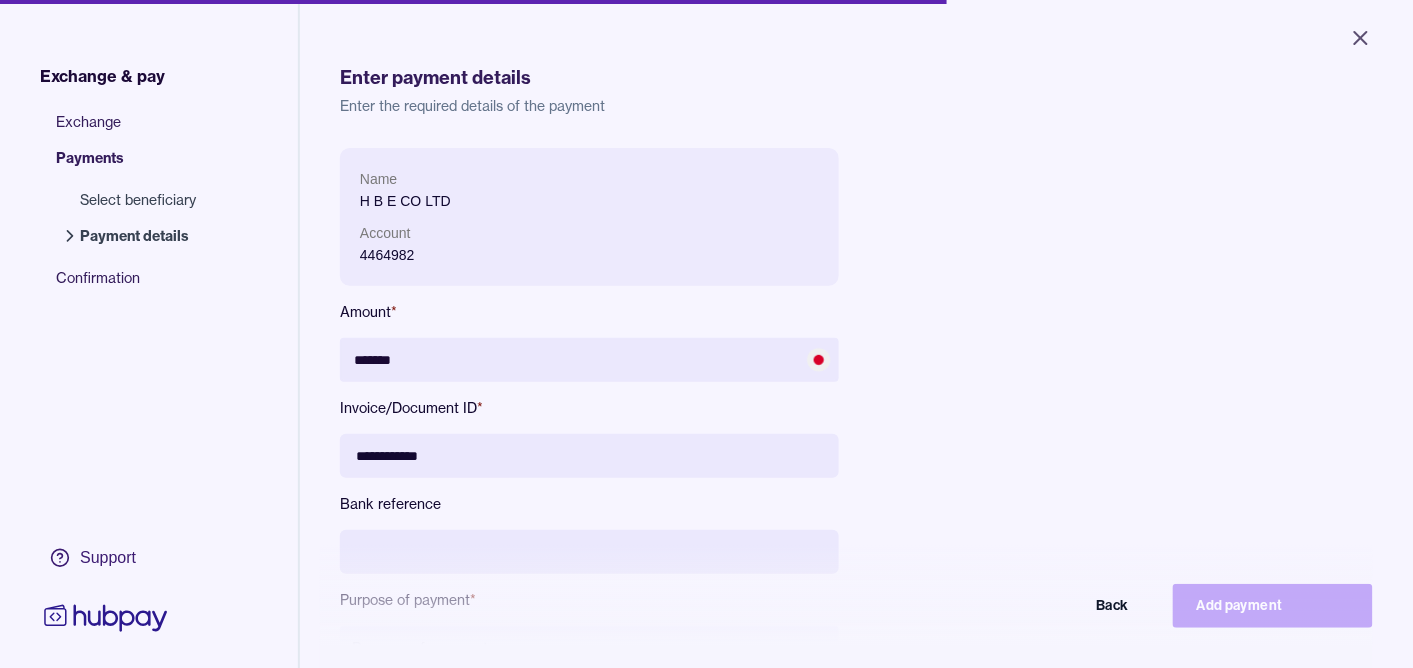 type on "**********" 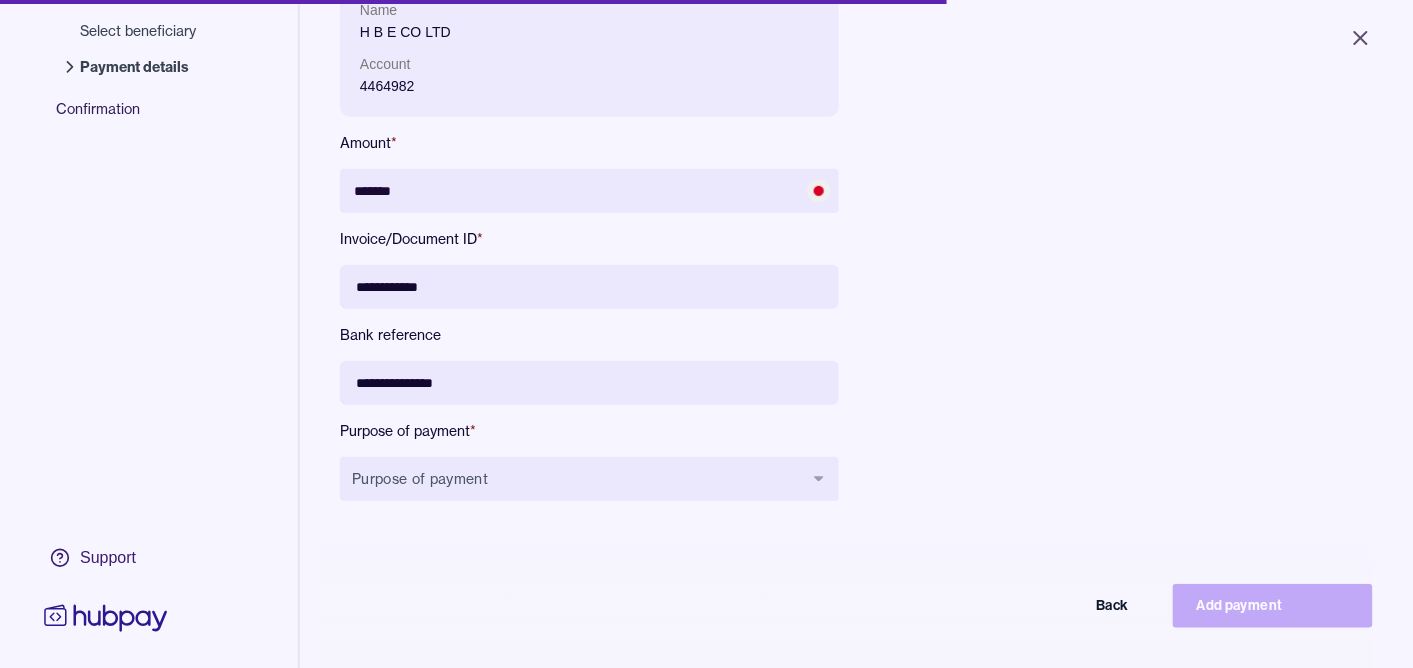scroll, scrollTop: 163, scrollLeft: 0, axis: vertical 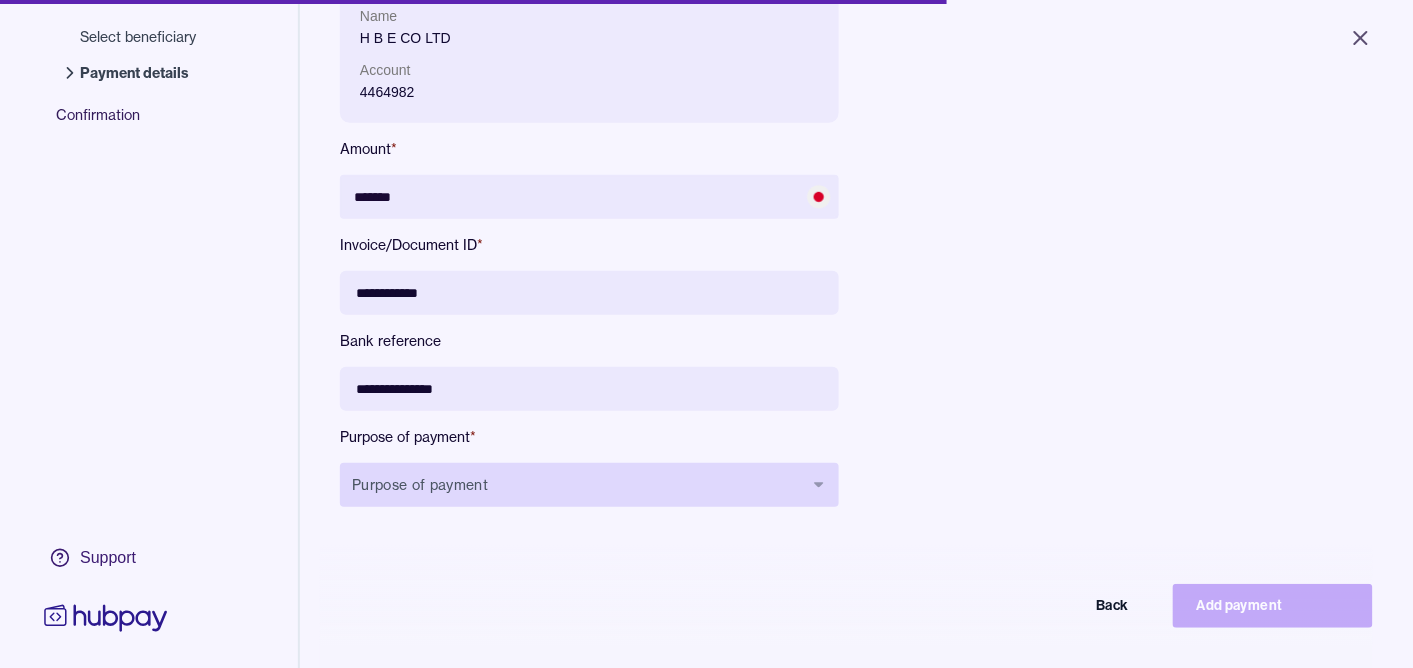 type on "**********" 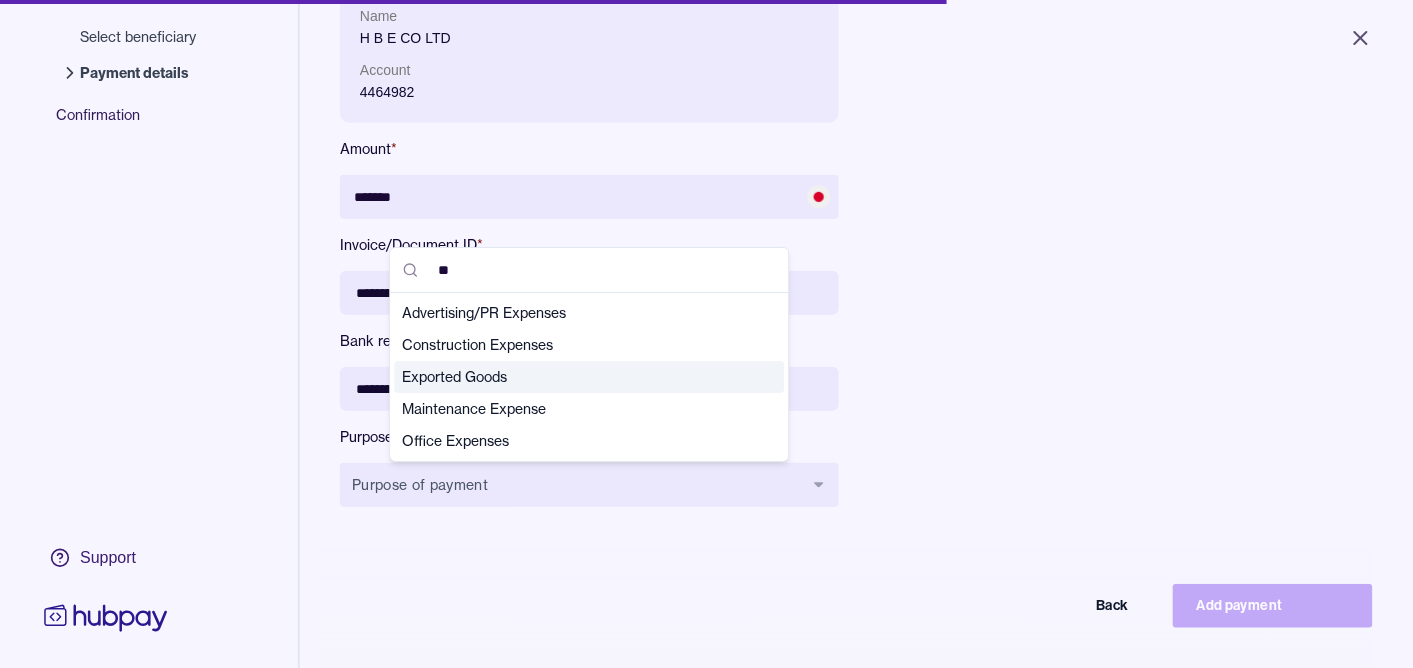 type on "**" 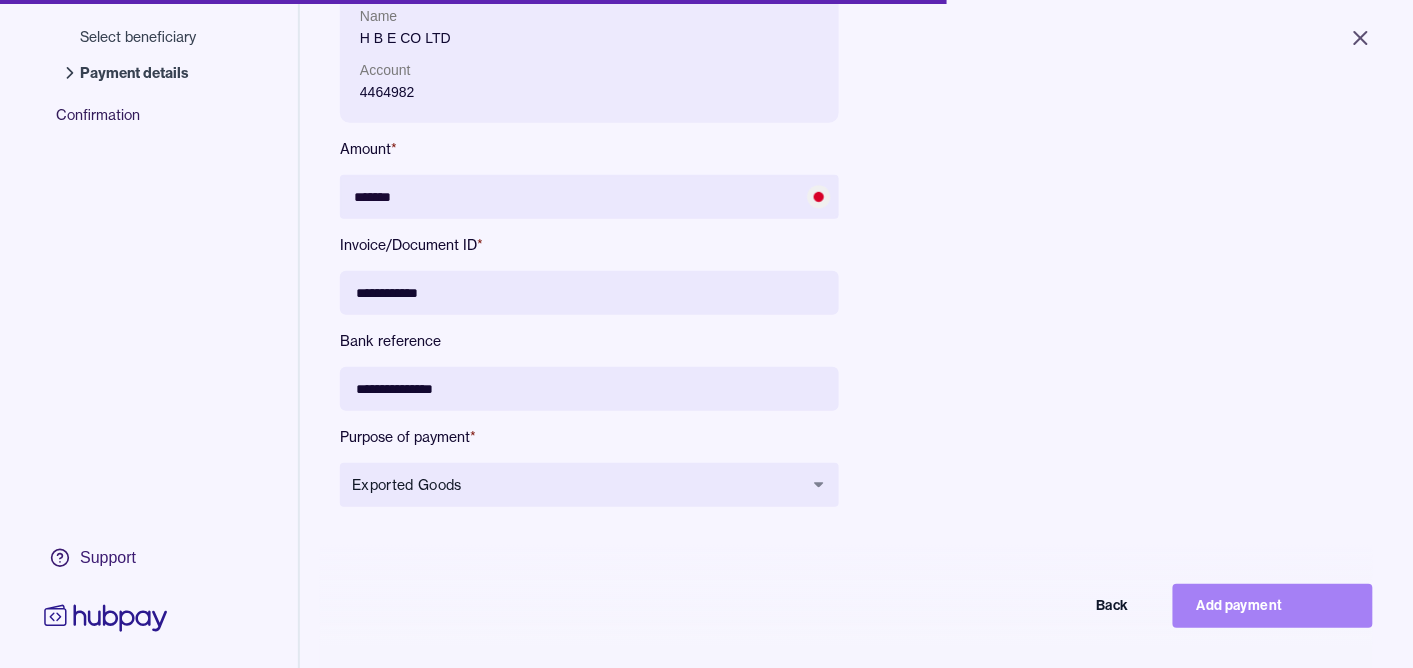 click on "Add payment" at bounding box center [1273, 606] 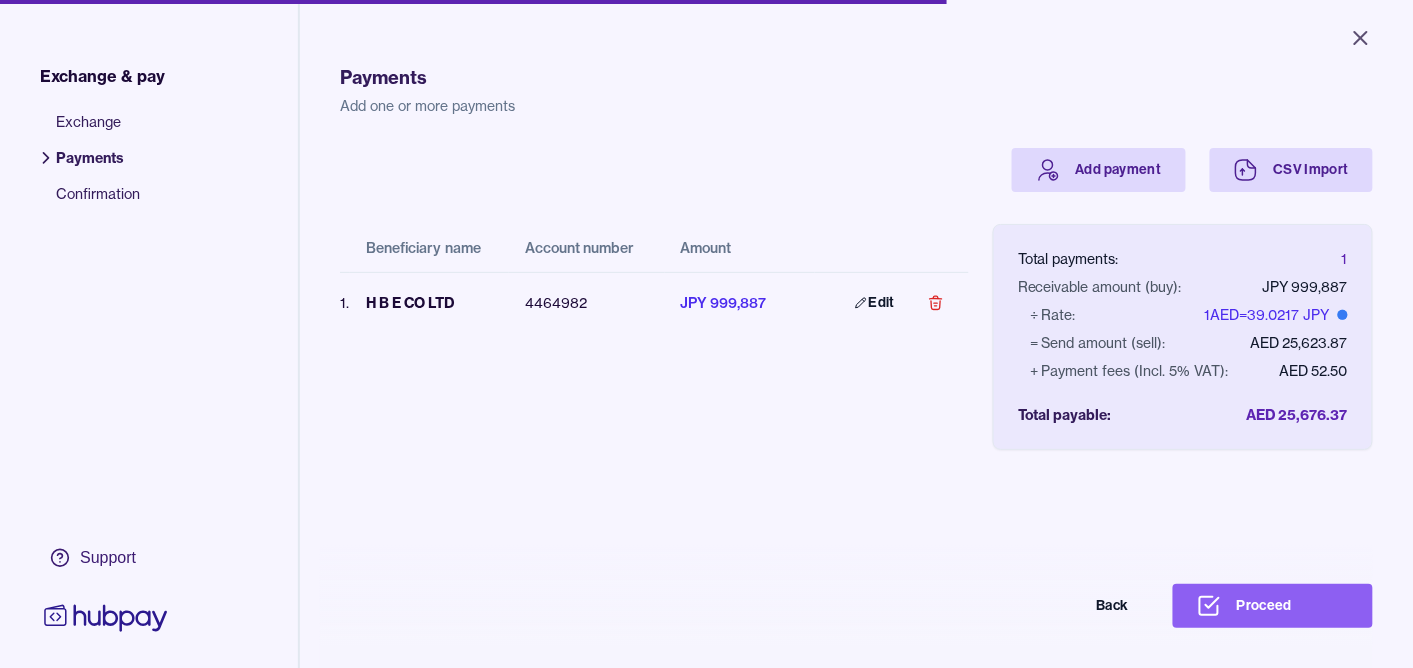 click on "Proceed" at bounding box center [1273, 606] 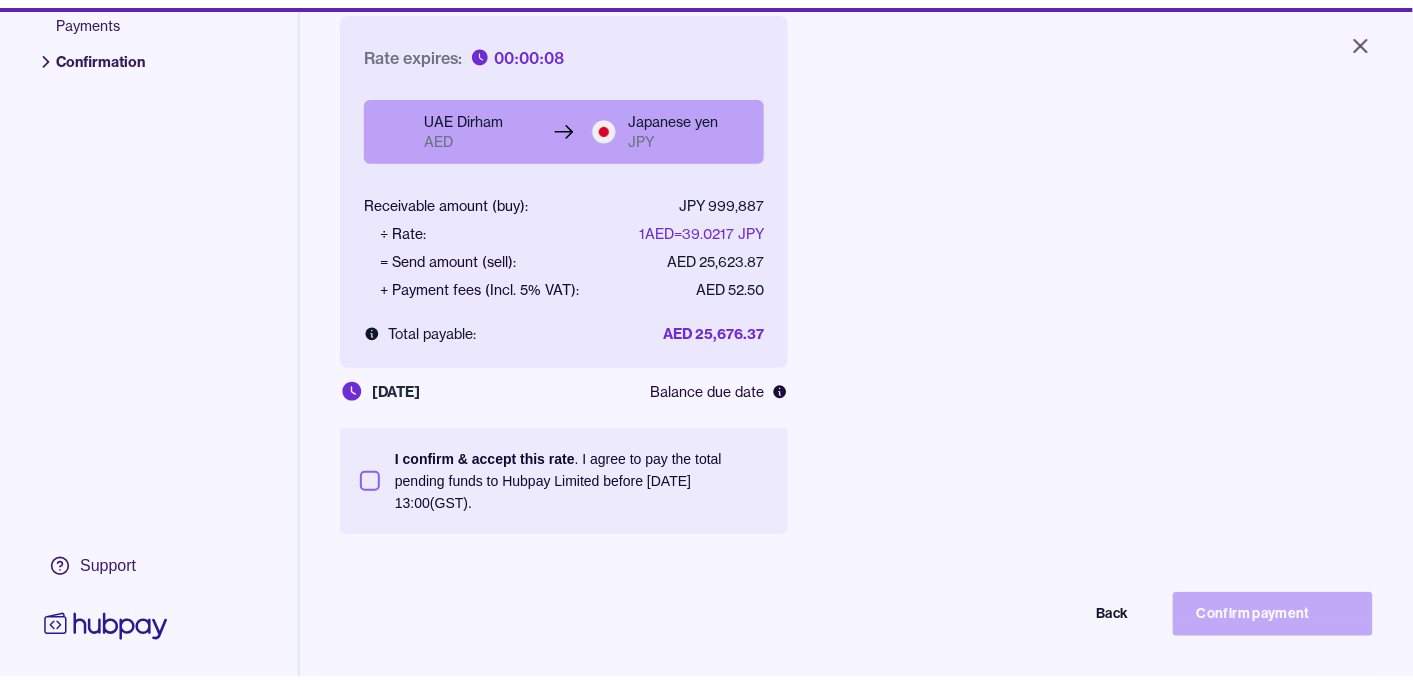 scroll, scrollTop: 268, scrollLeft: 0, axis: vertical 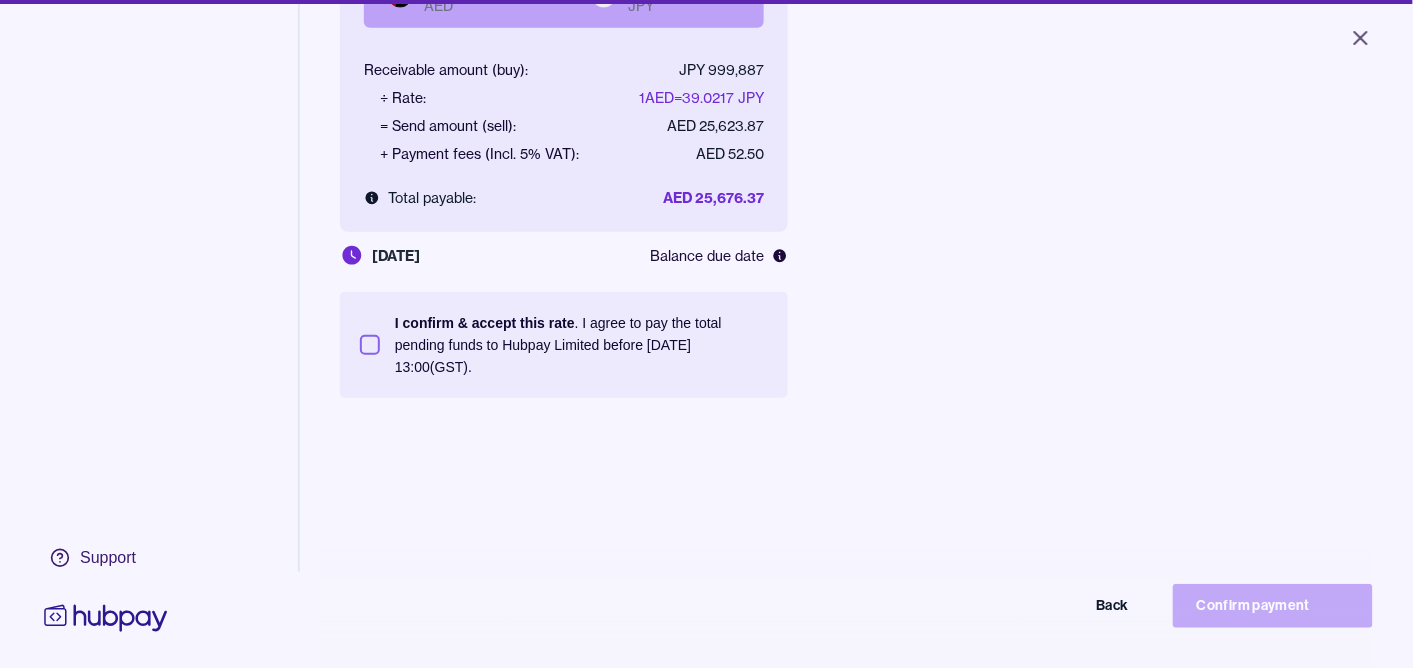 click on "I confirm & accept this rate . I agree to pay the total pending funds to Hubpay Limited before   [DATE]   13:00  (GST)." at bounding box center (370, 345) 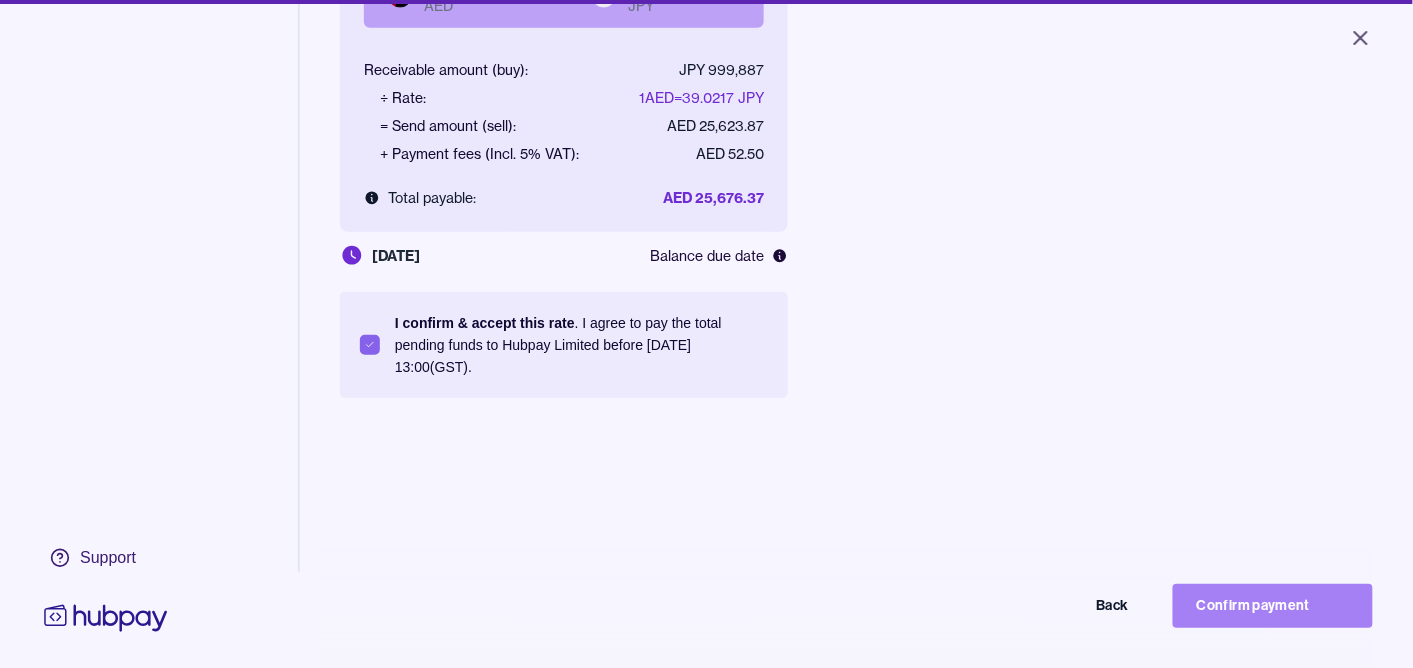 click on "Confirm payment" at bounding box center [1273, 606] 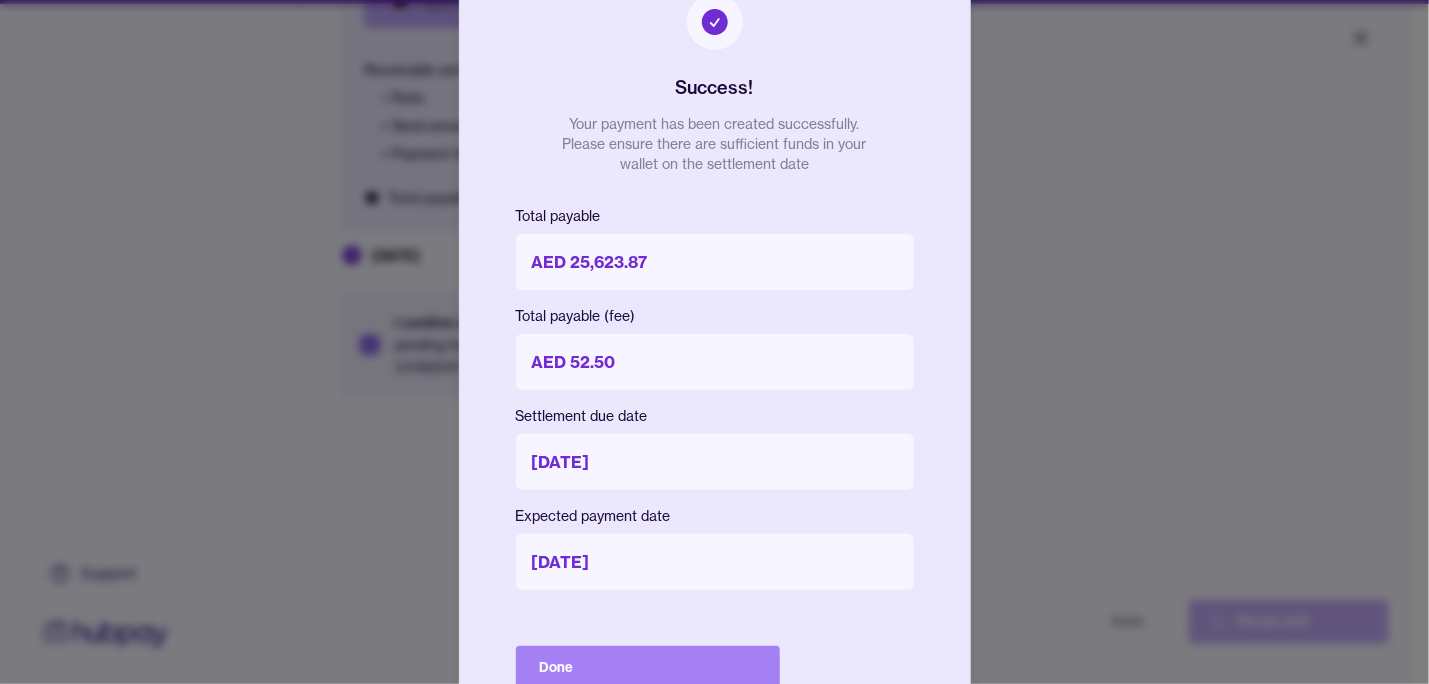 click on "Done" at bounding box center [648, 668] 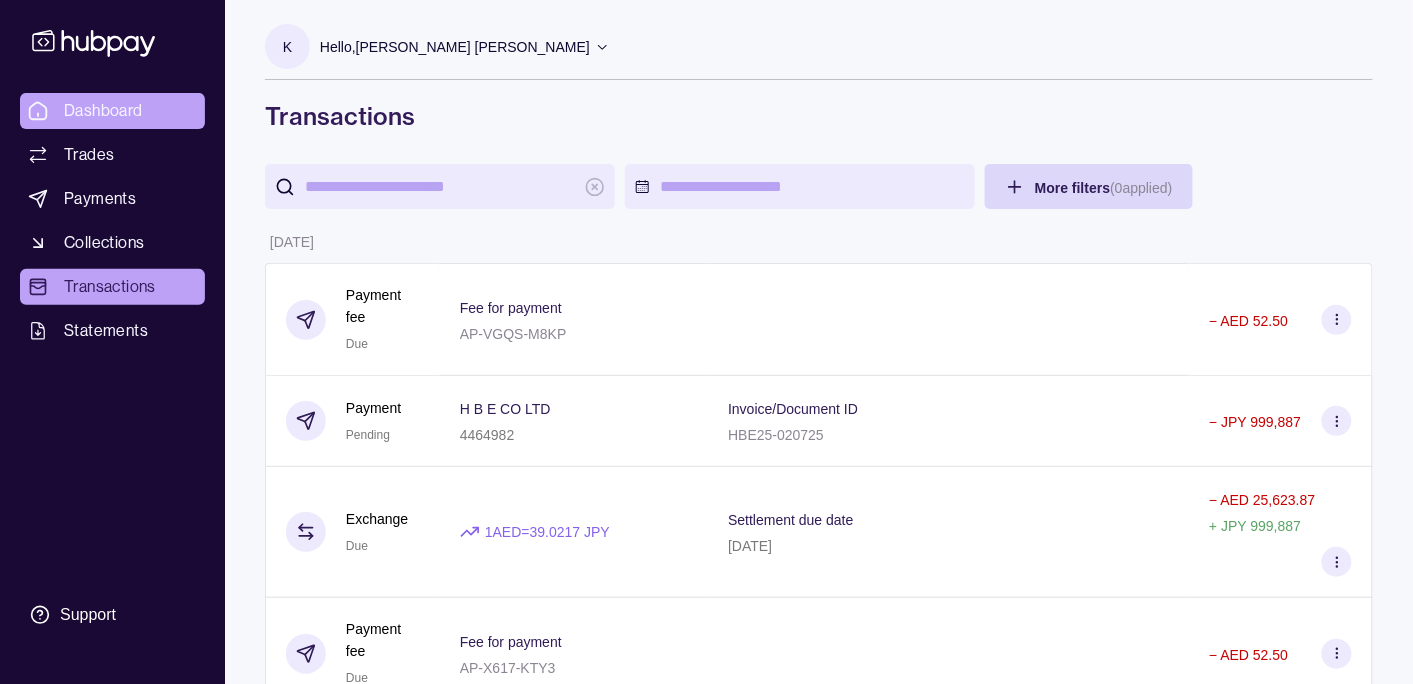 click on "Dashboard" at bounding box center [103, 111] 